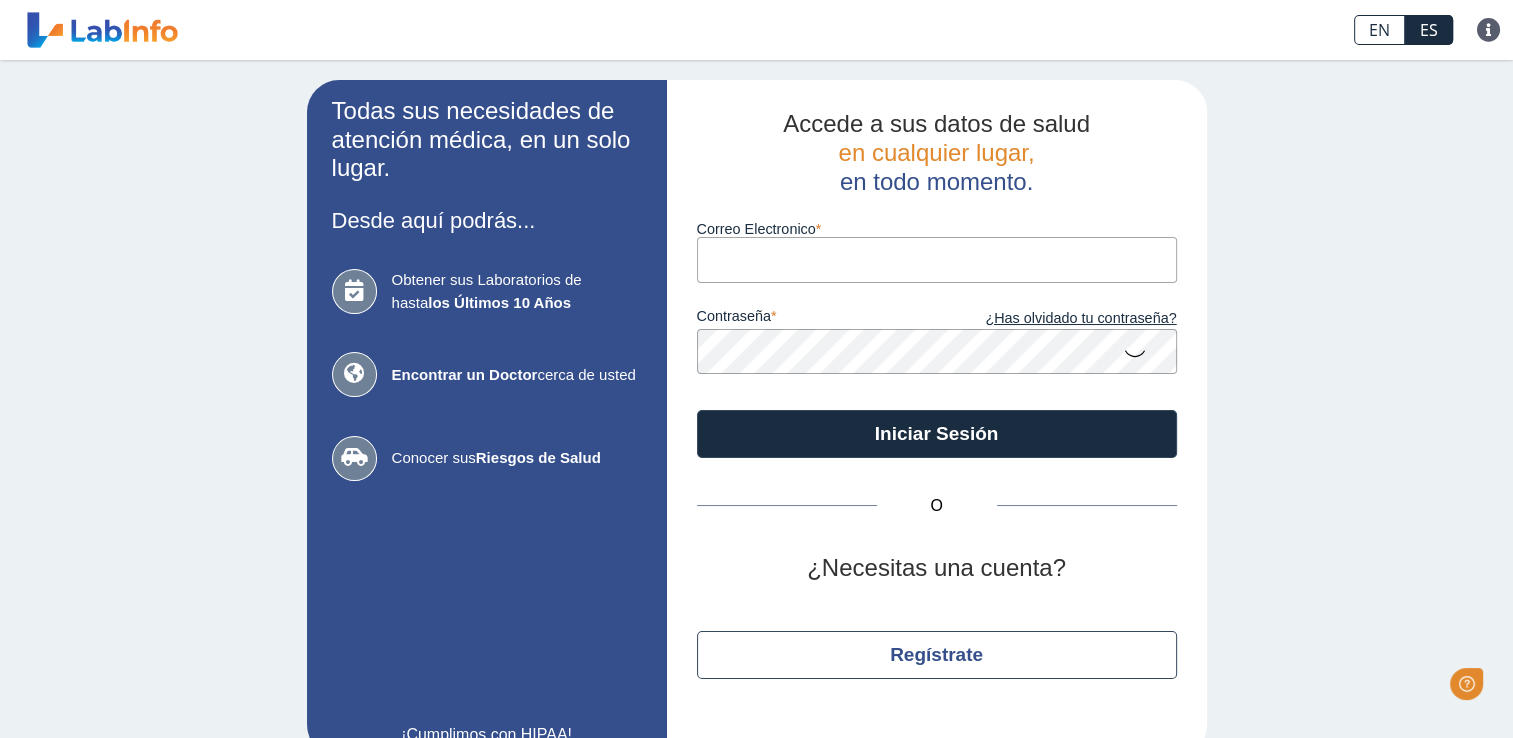 scroll, scrollTop: 0, scrollLeft: 0, axis: both 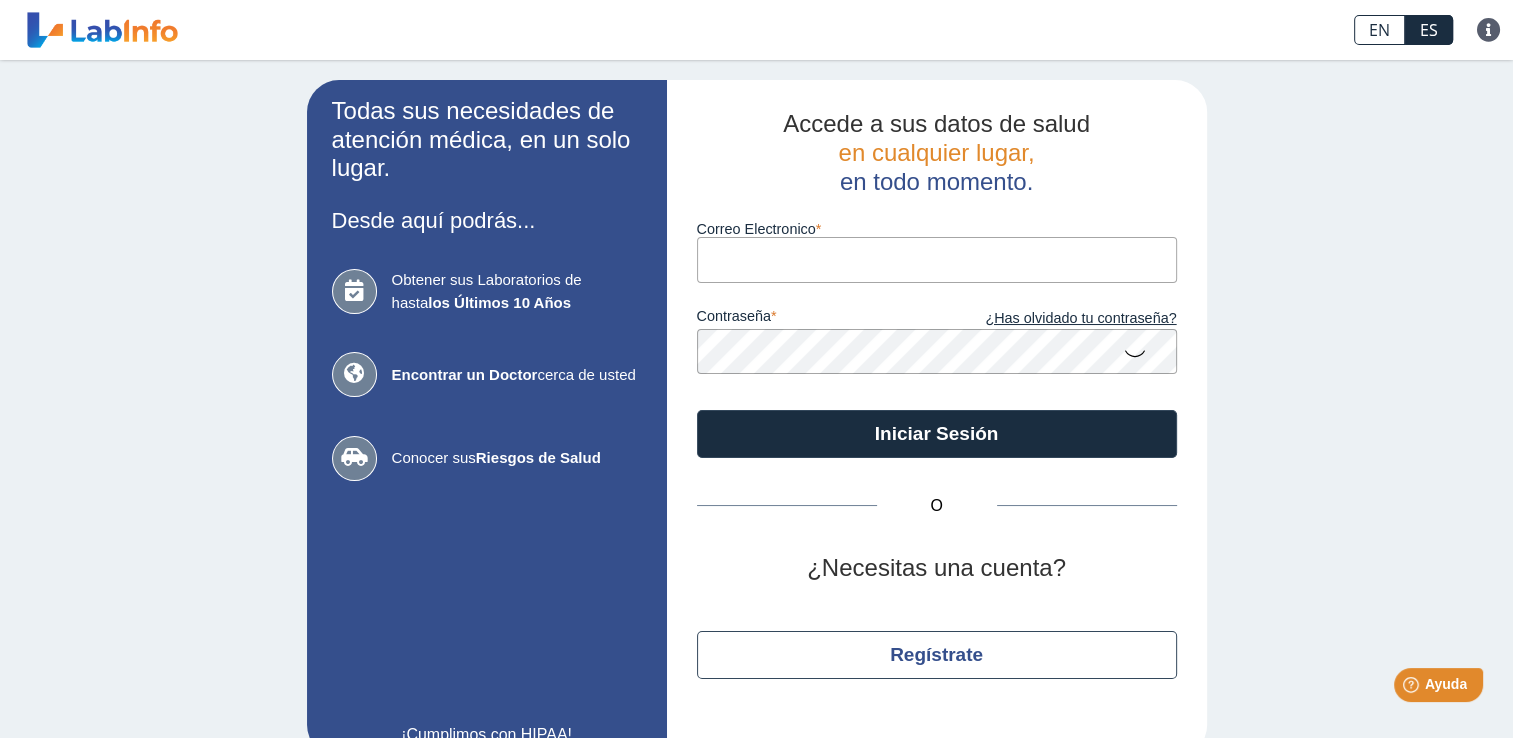 click on "Correo Electronico" at bounding box center (937, 259) 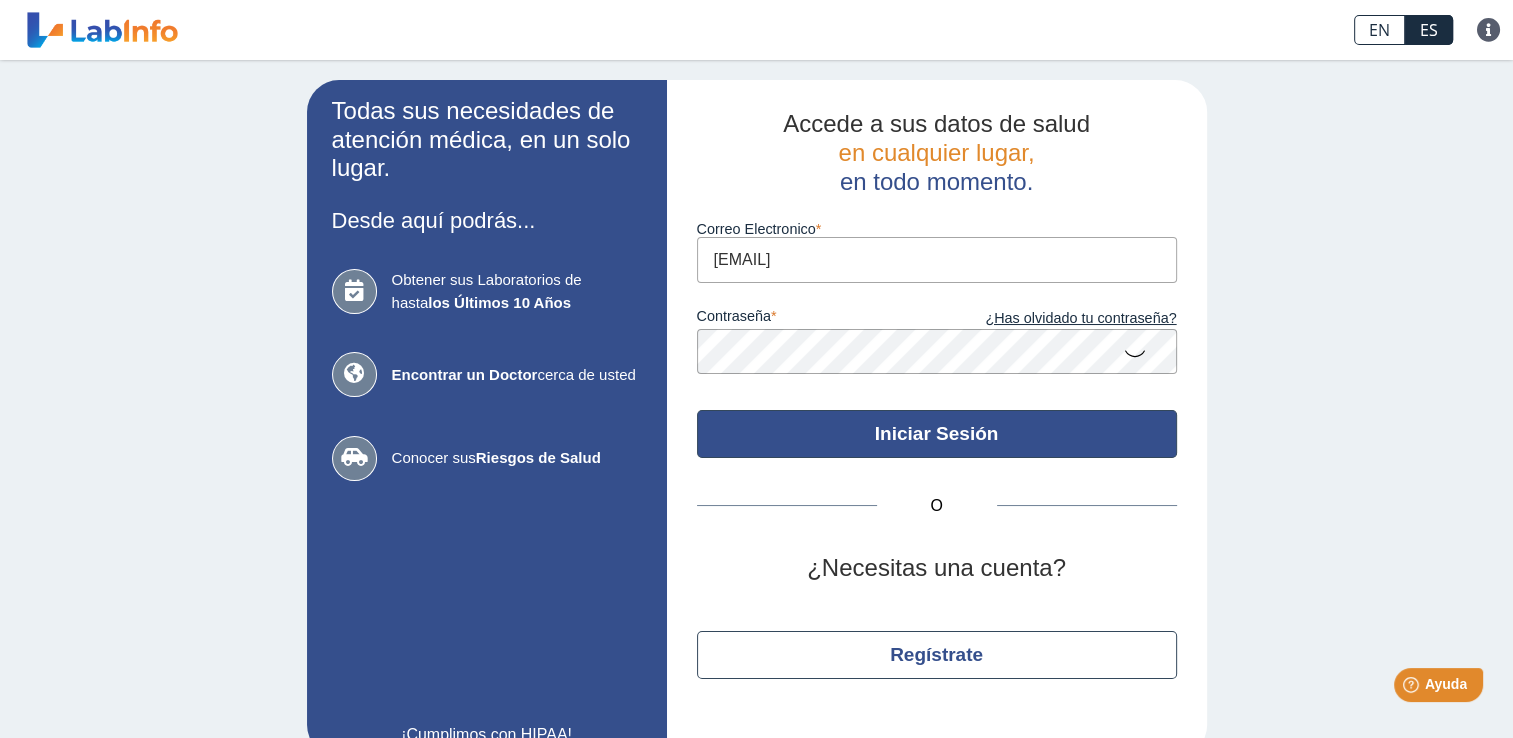 click on "Iniciar Sesión" 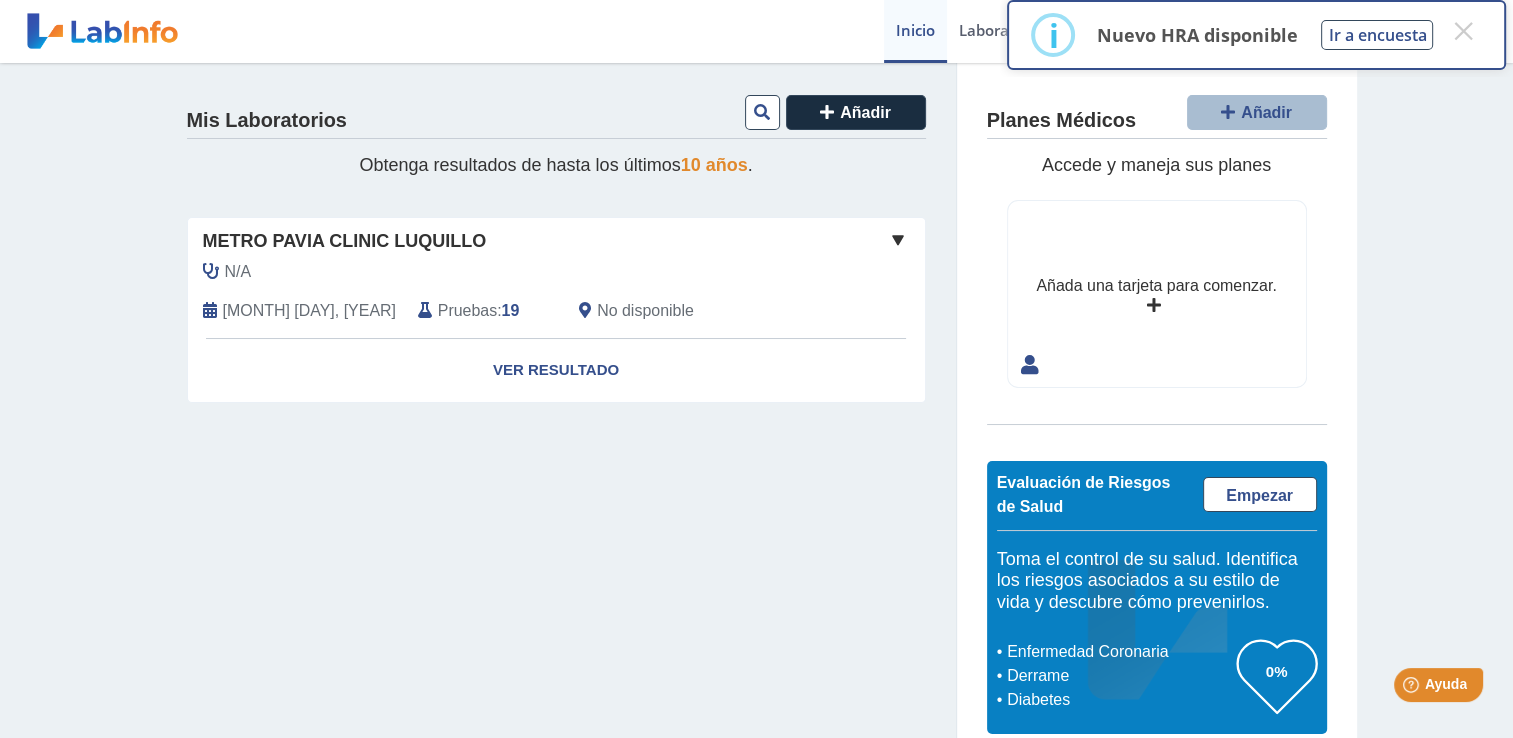 click on "Pruebas" 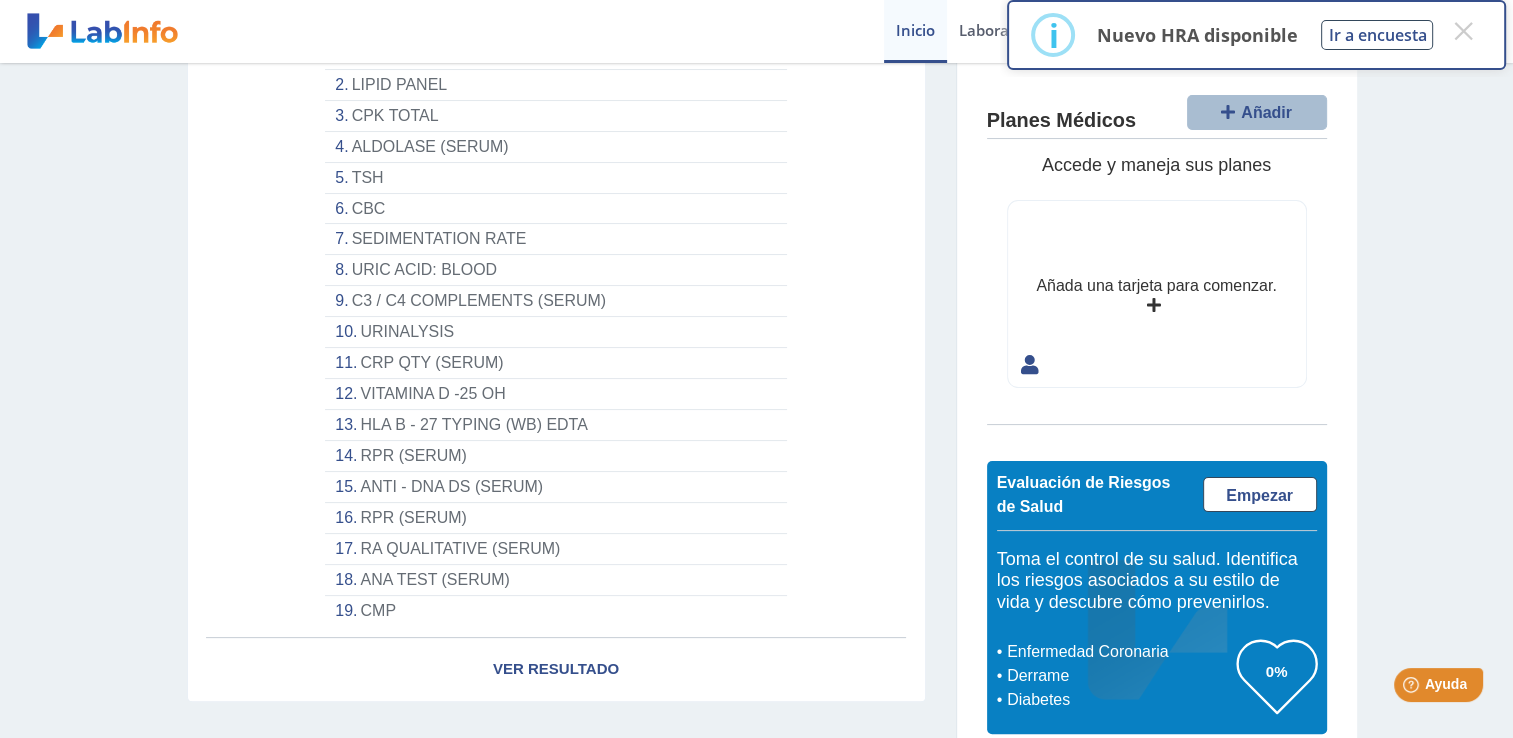 scroll, scrollTop: 365, scrollLeft: 0, axis: vertical 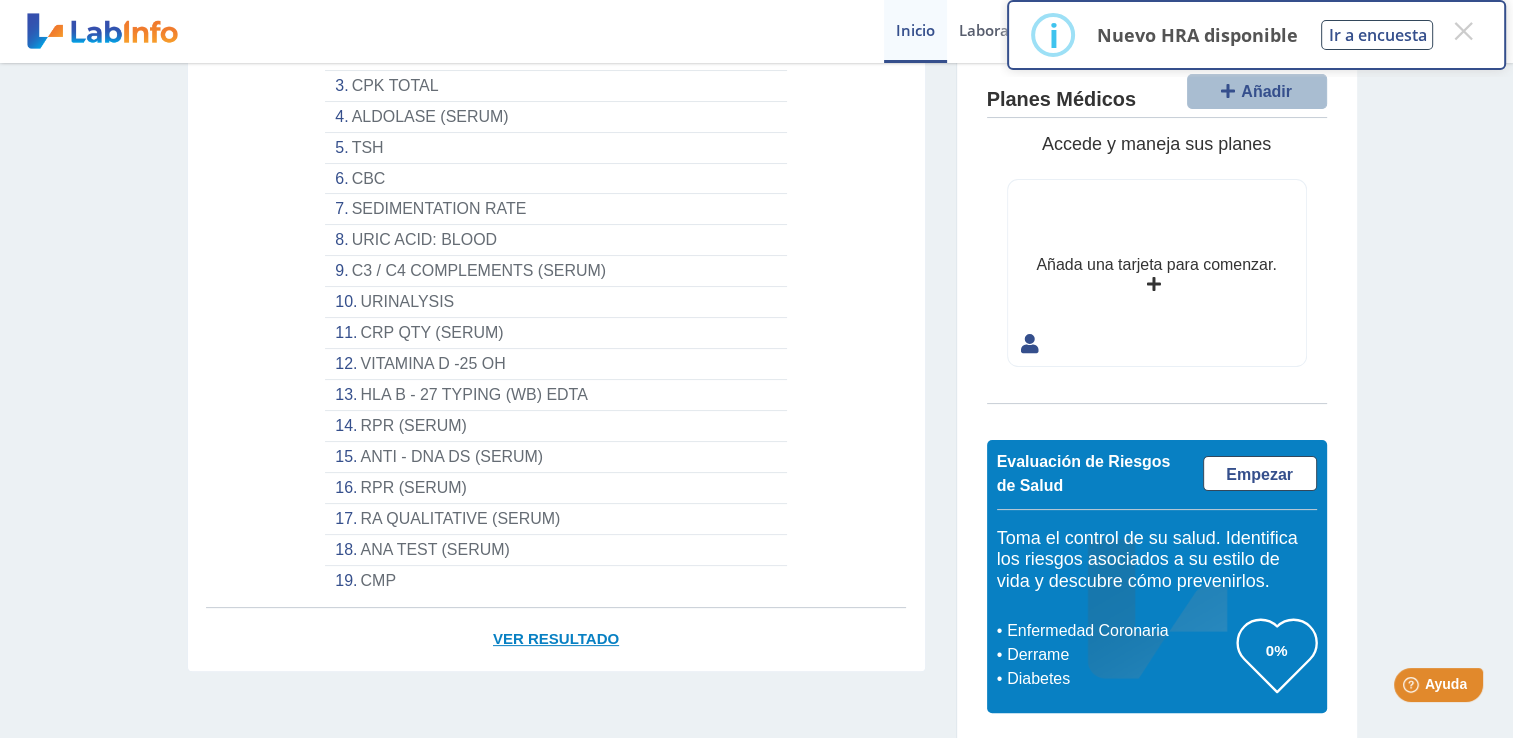 click on "Ver Resultado" 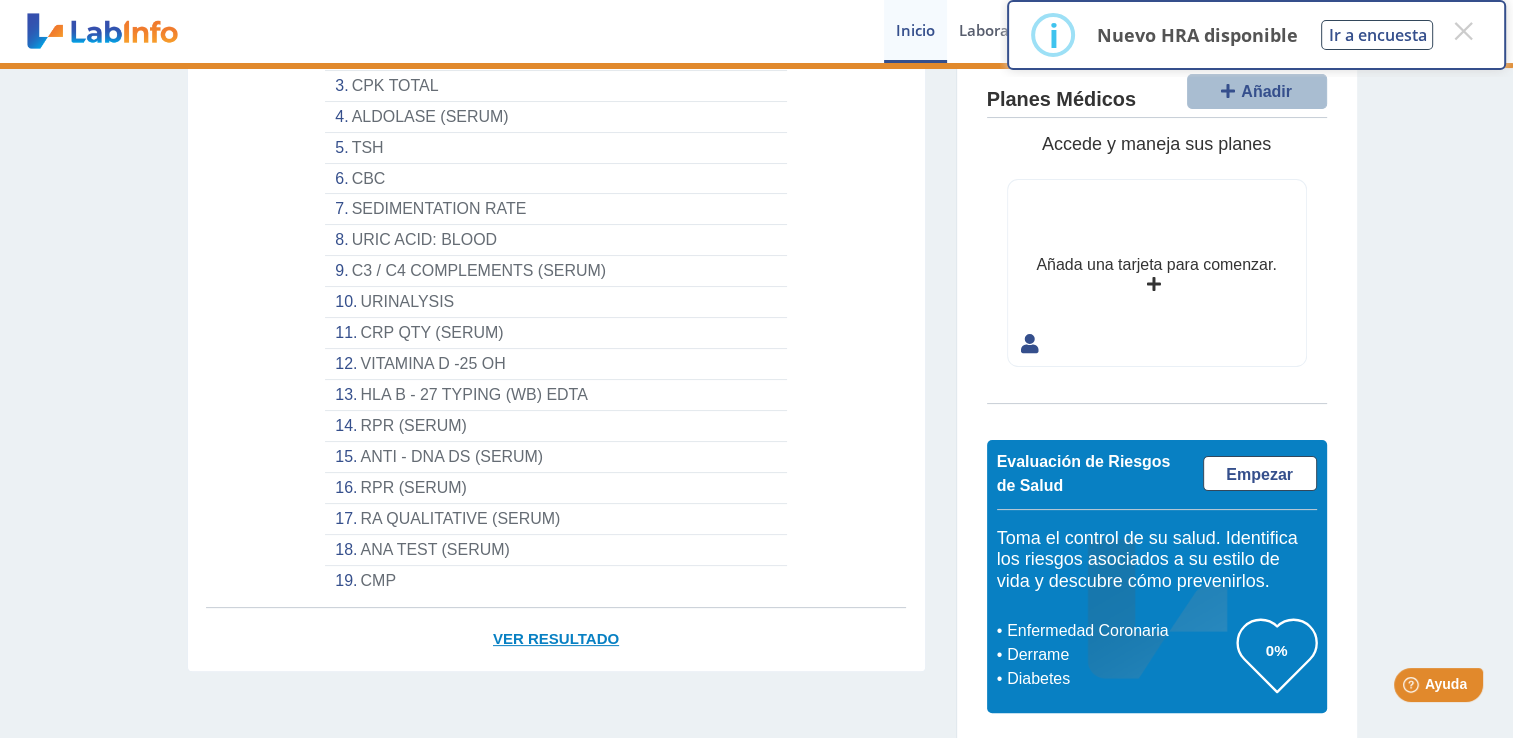 click on "Ver Resultado" 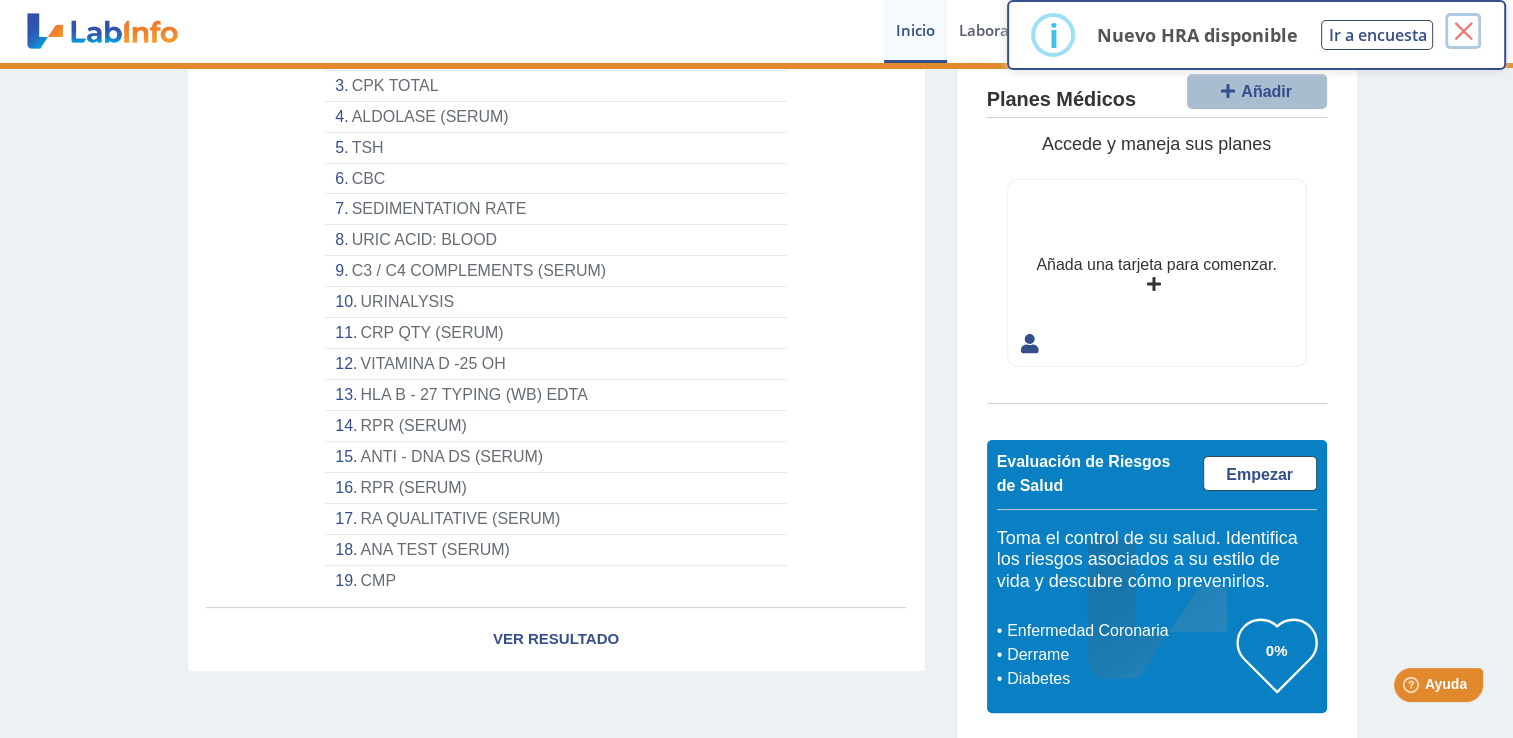 click on "×" at bounding box center (1463, 31) 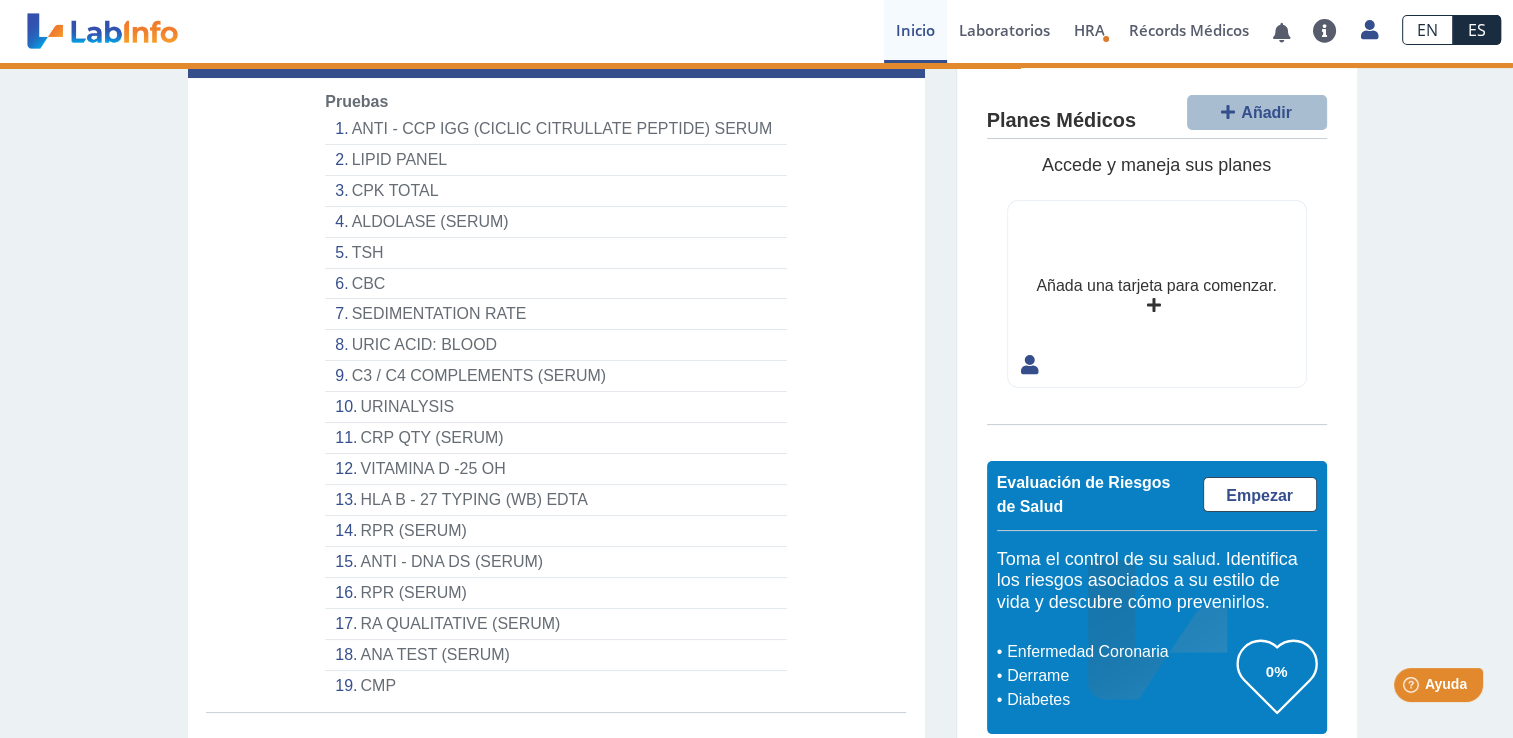 scroll, scrollTop: 365, scrollLeft: 0, axis: vertical 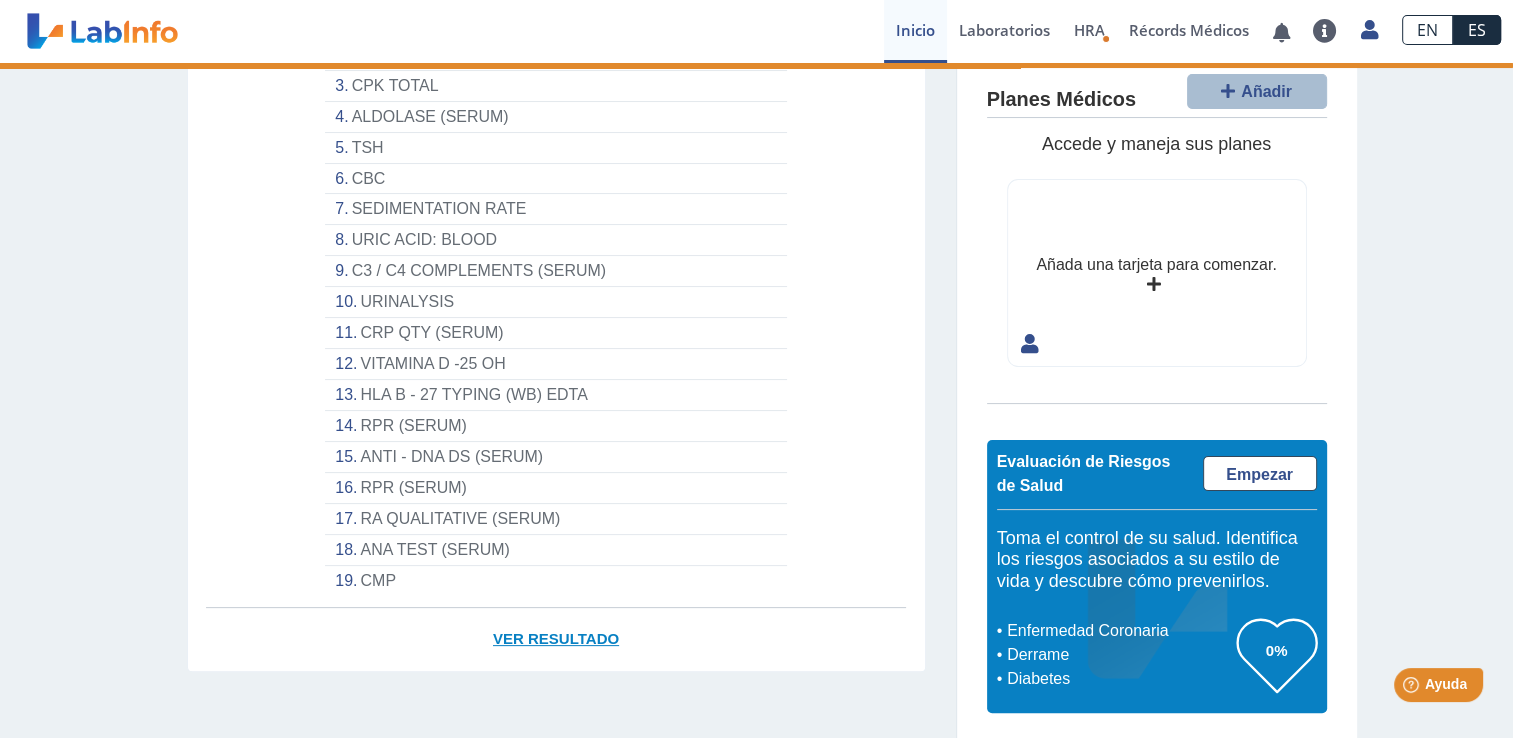 click on "Ver Resultado" 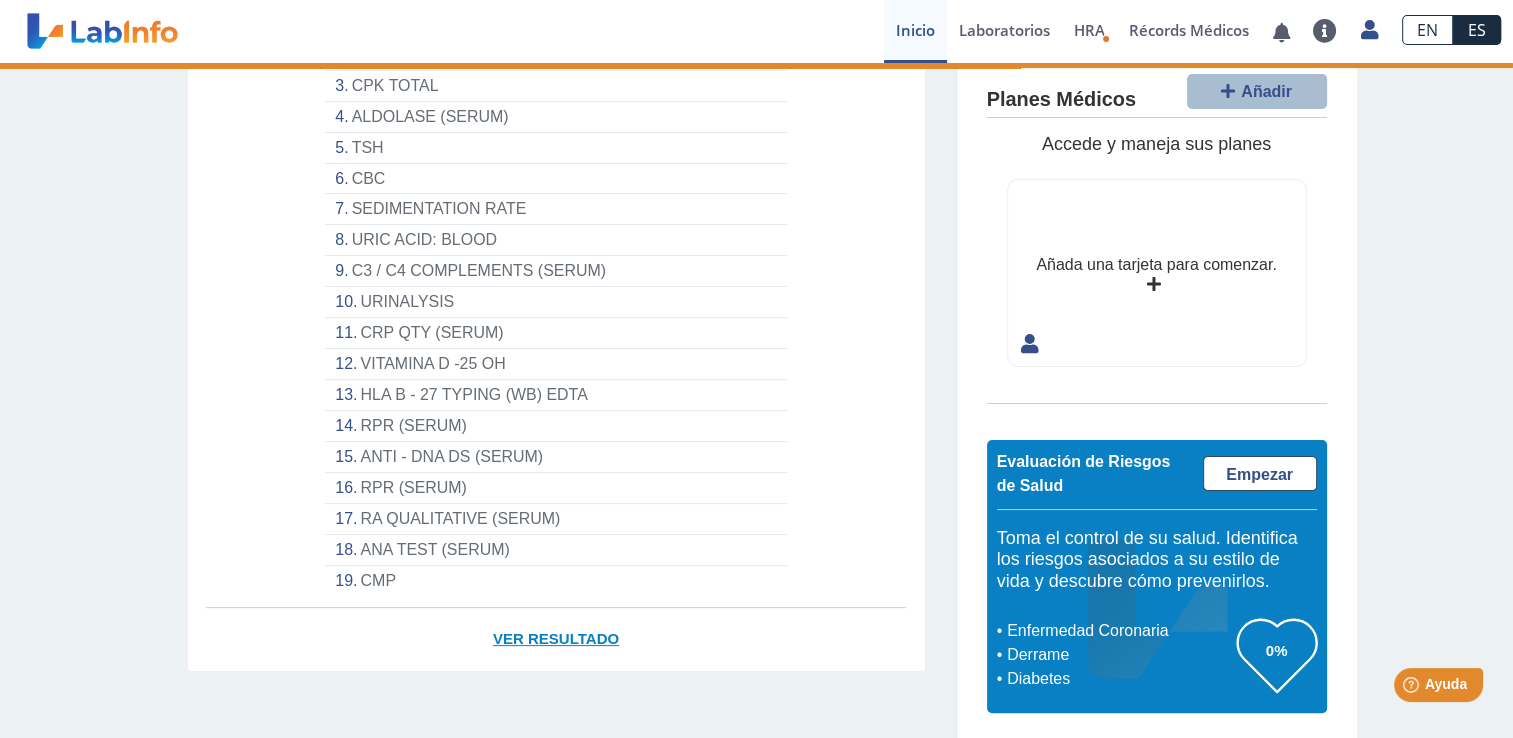 click on "Ver Resultado" 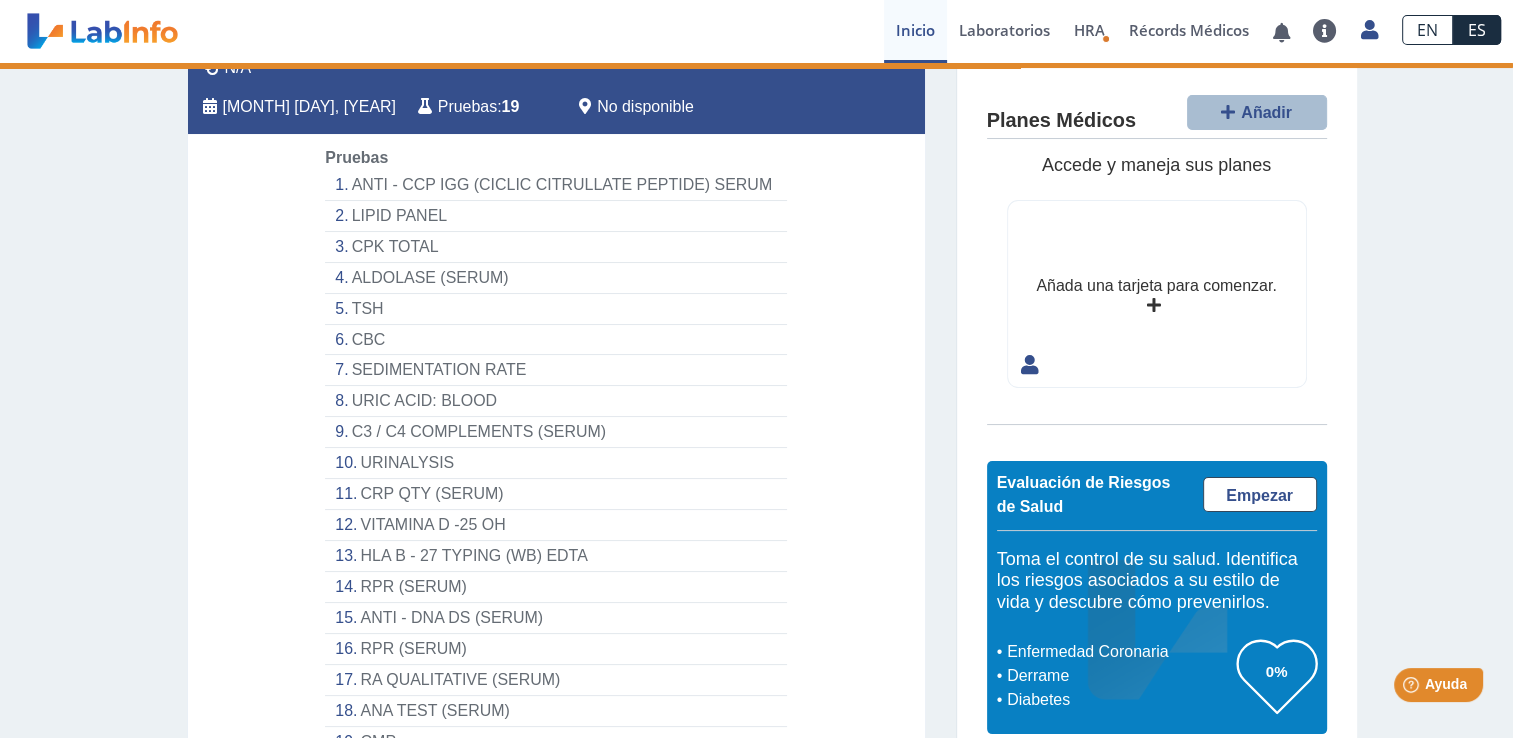 scroll, scrollTop: 300, scrollLeft: 0, axis: vertical 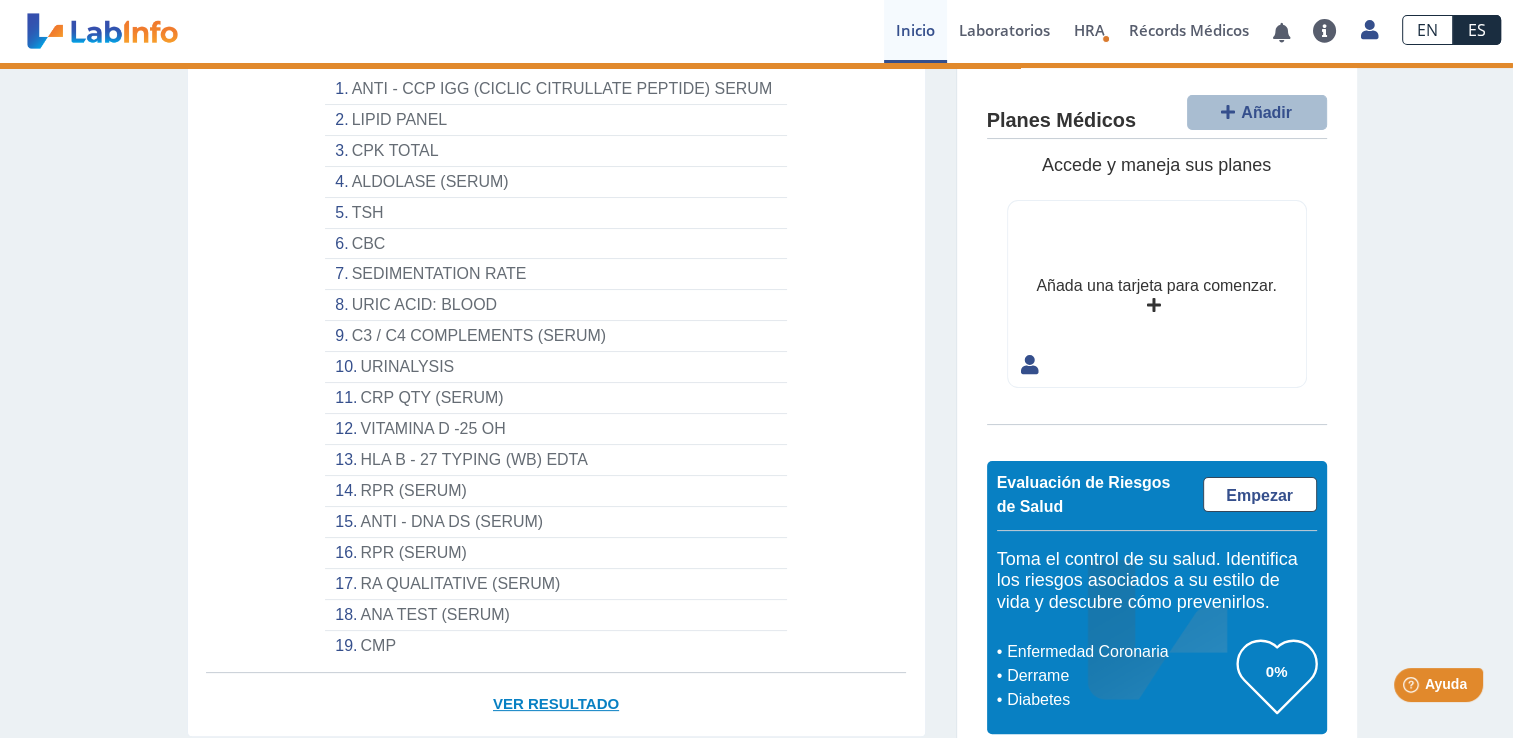 click on "Ver Resultado" 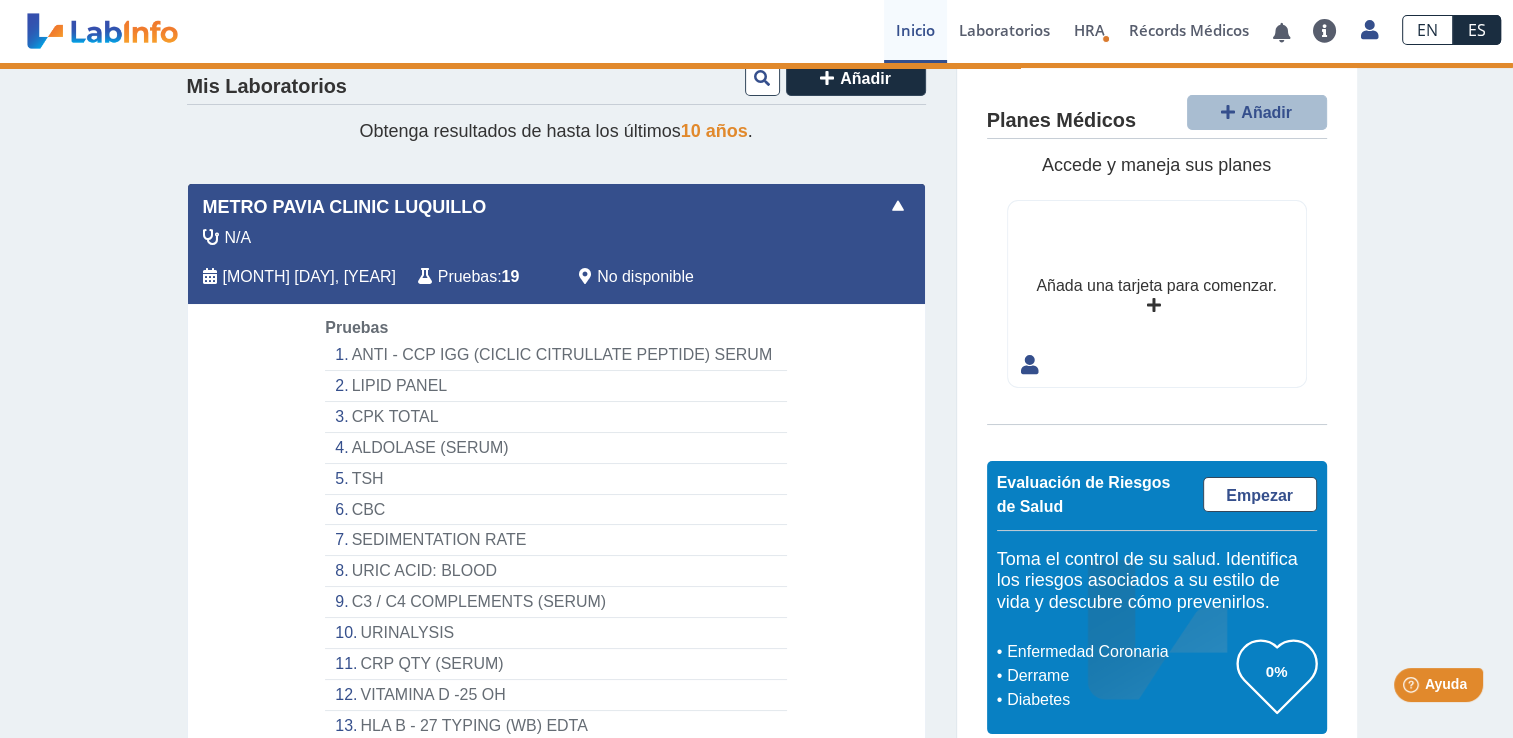 scroll, scrollTop: 0, scrollLeft: 0, axis: both 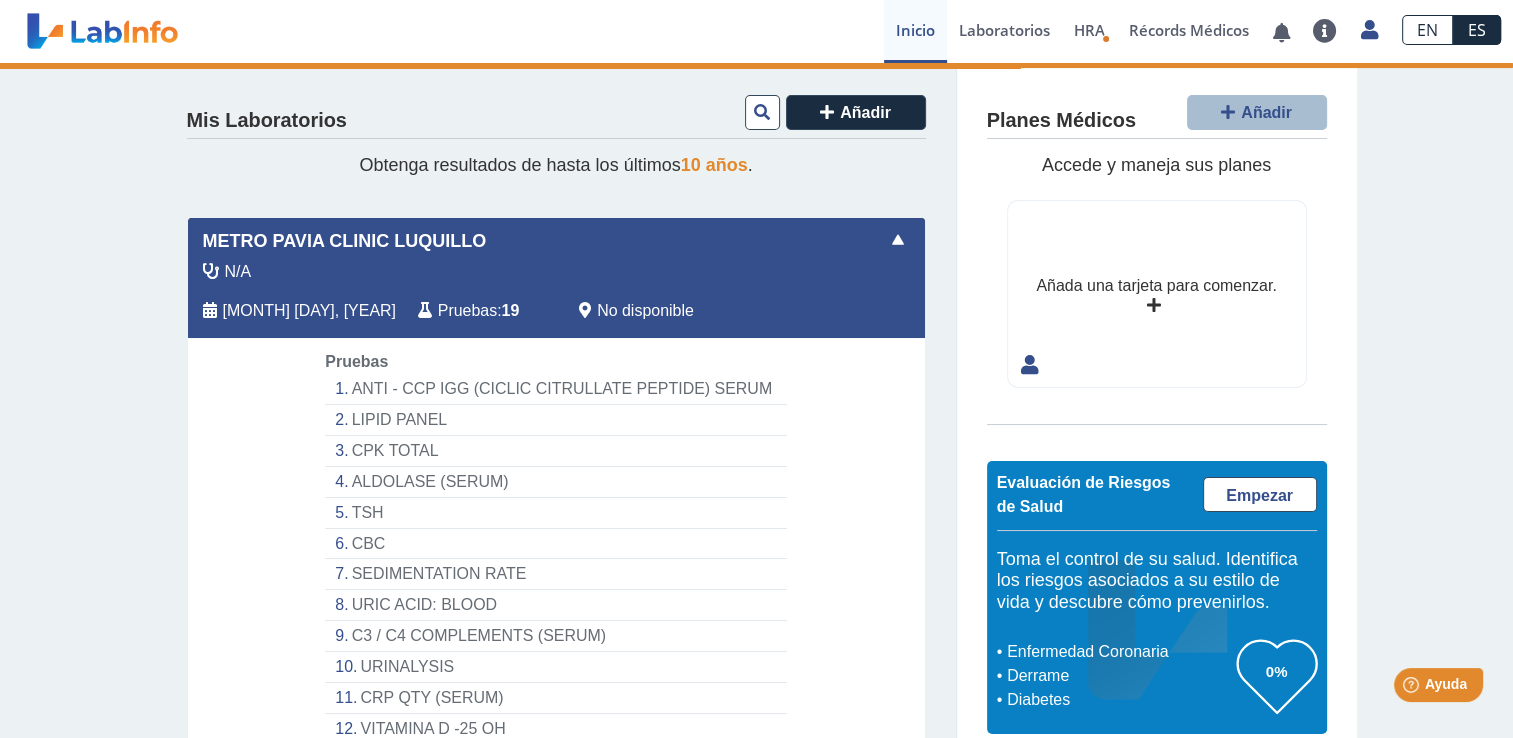 click 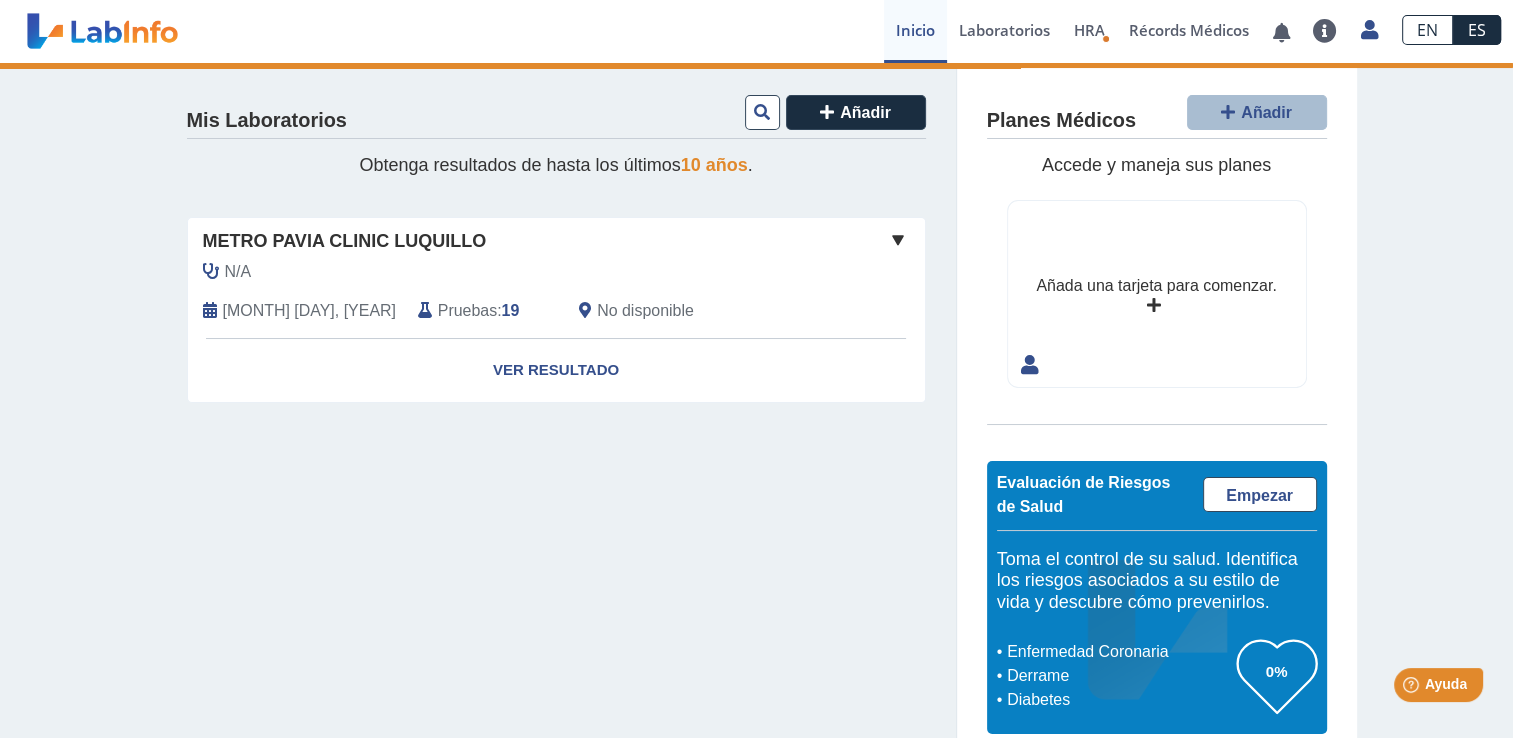 click 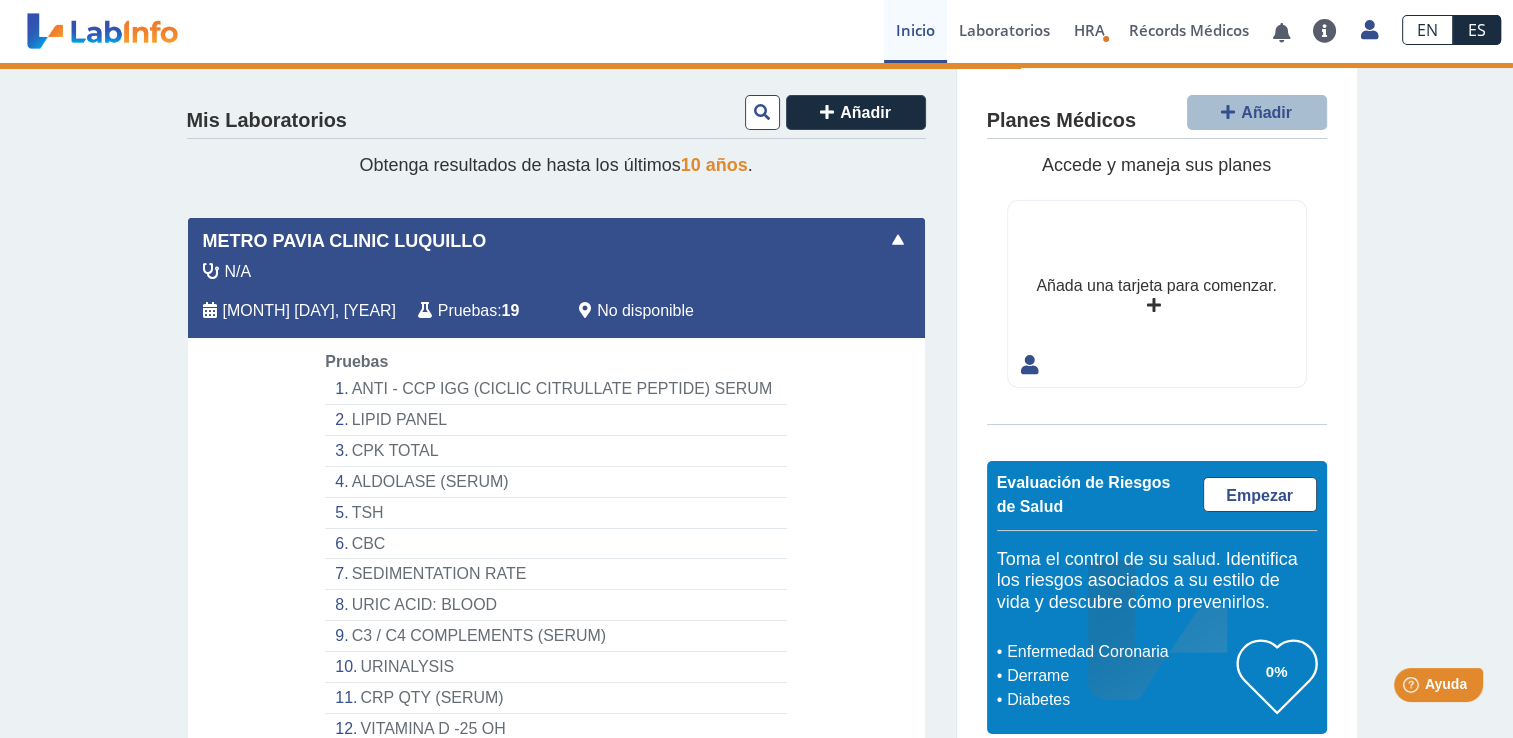 scroll, scrollTop: 365, scrollLeft: 0, axis: vertical 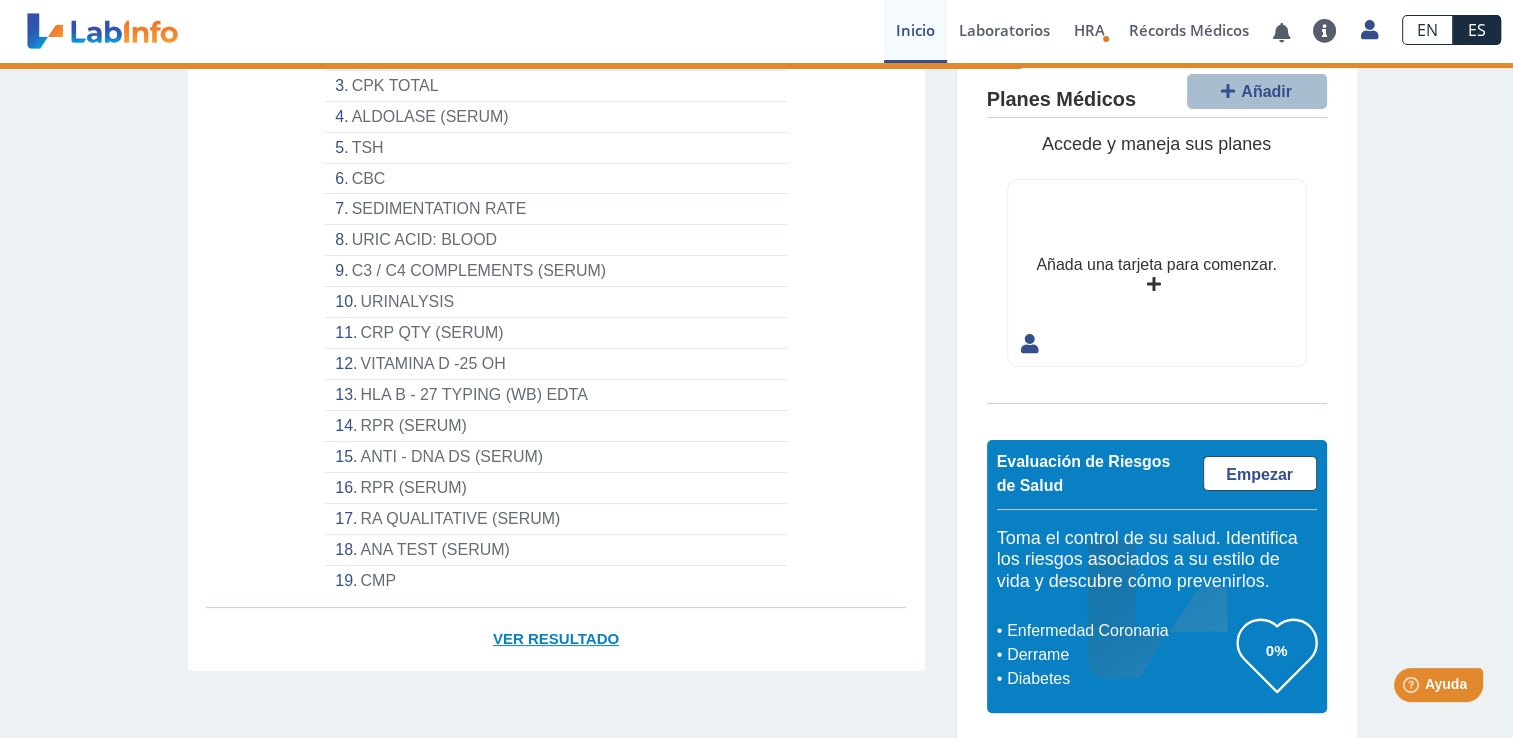 click on "Ver Resultado" 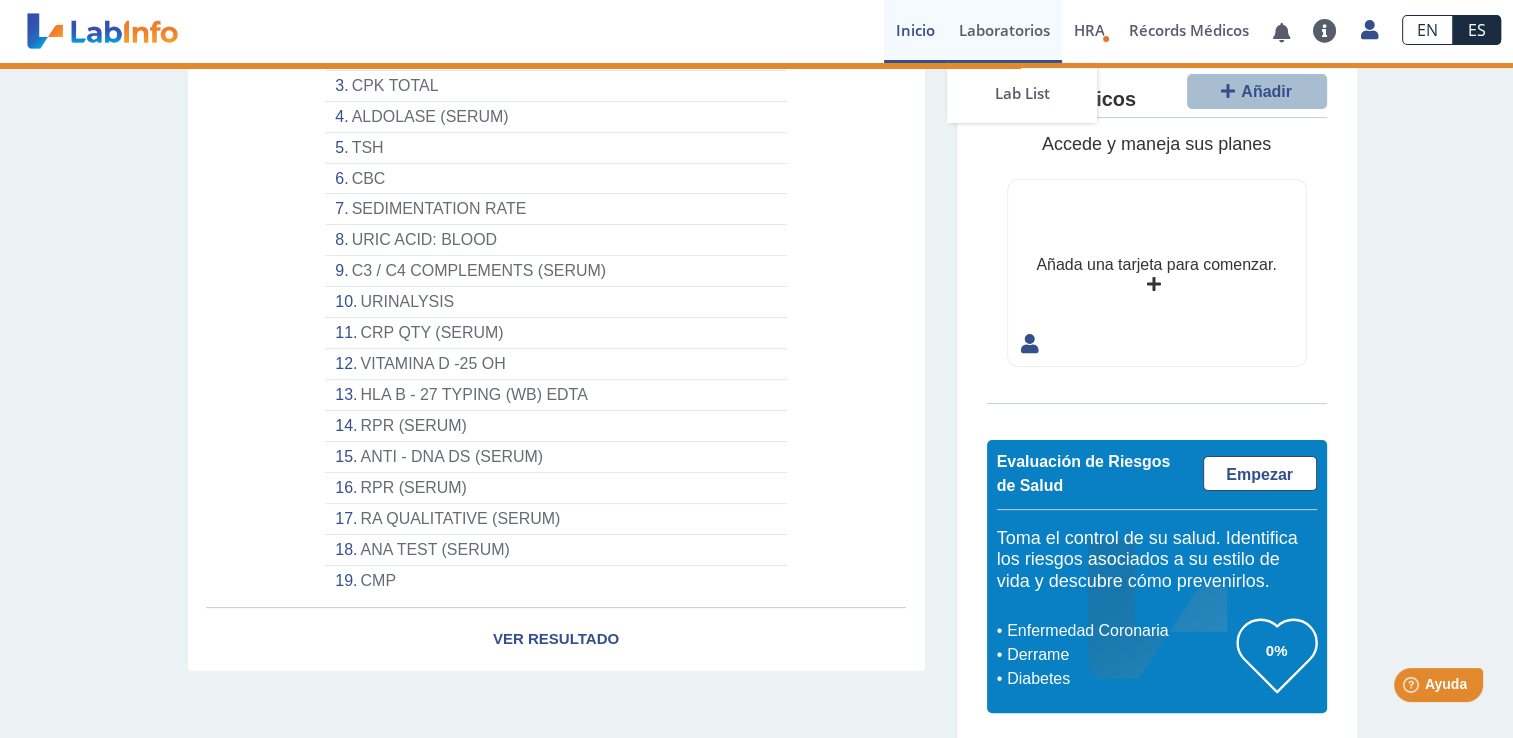 click on "Laboratorios" at bounding box center (1004, 31) 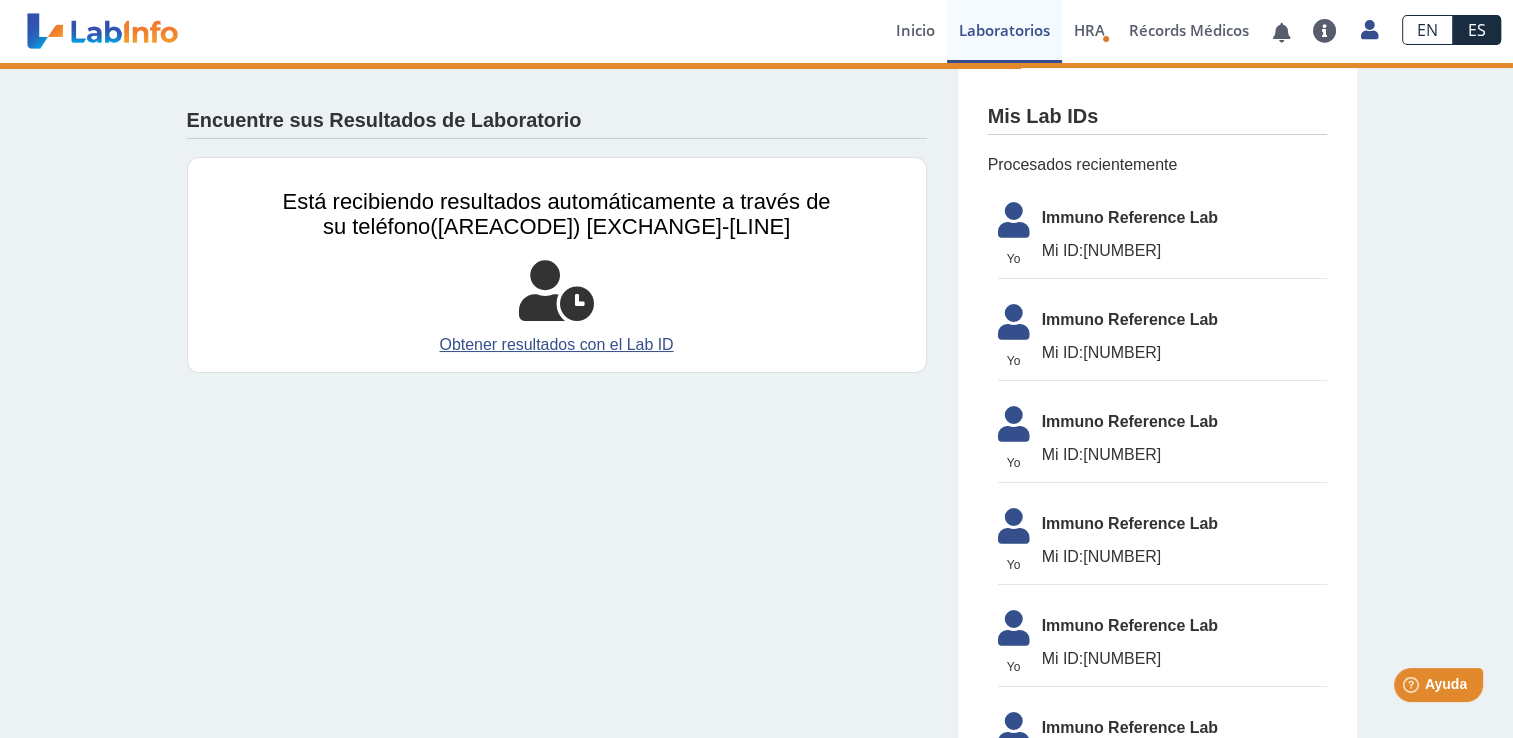 scroll, scrollTop: 0, scrollLeft: 0, axis: both 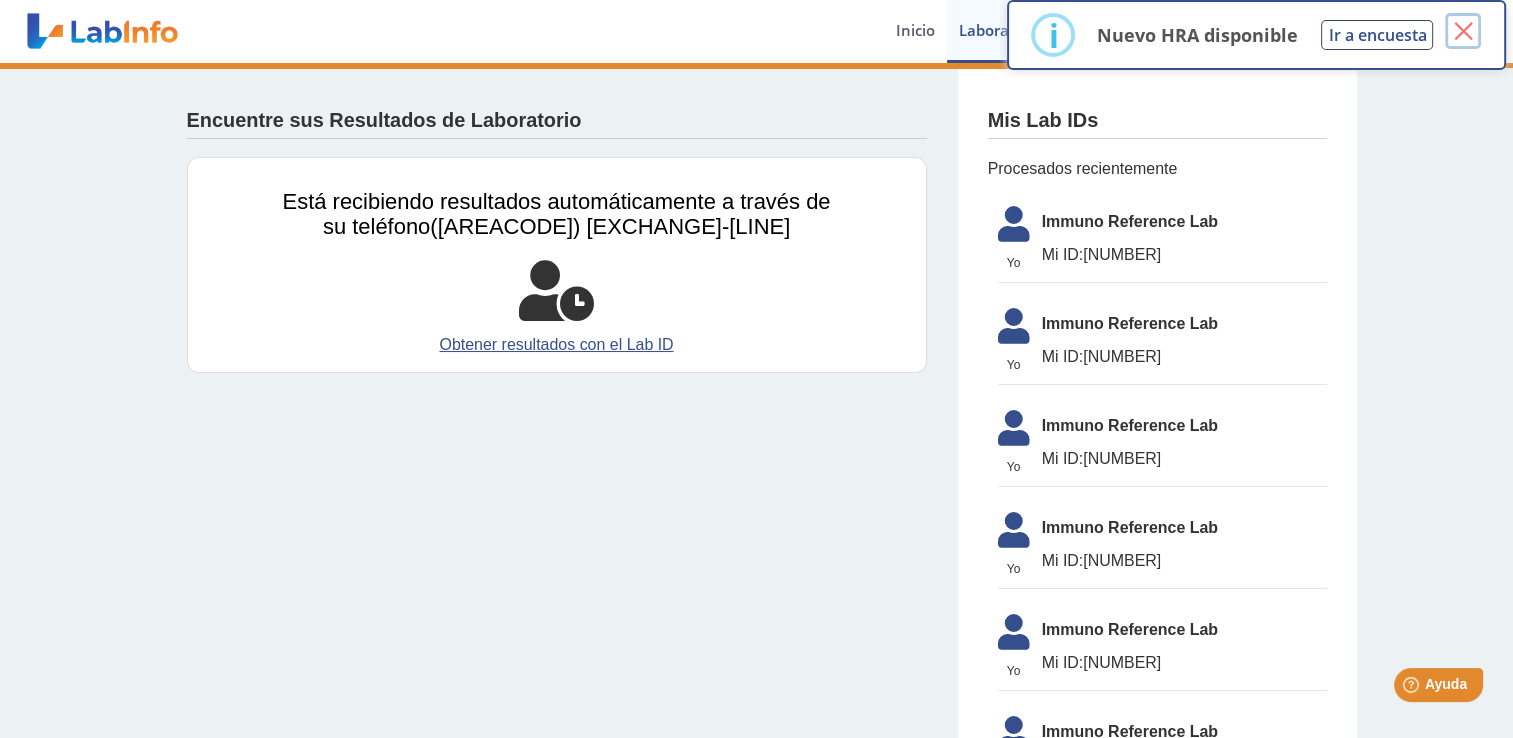 click on "×" at bounding box center [1463, 31] 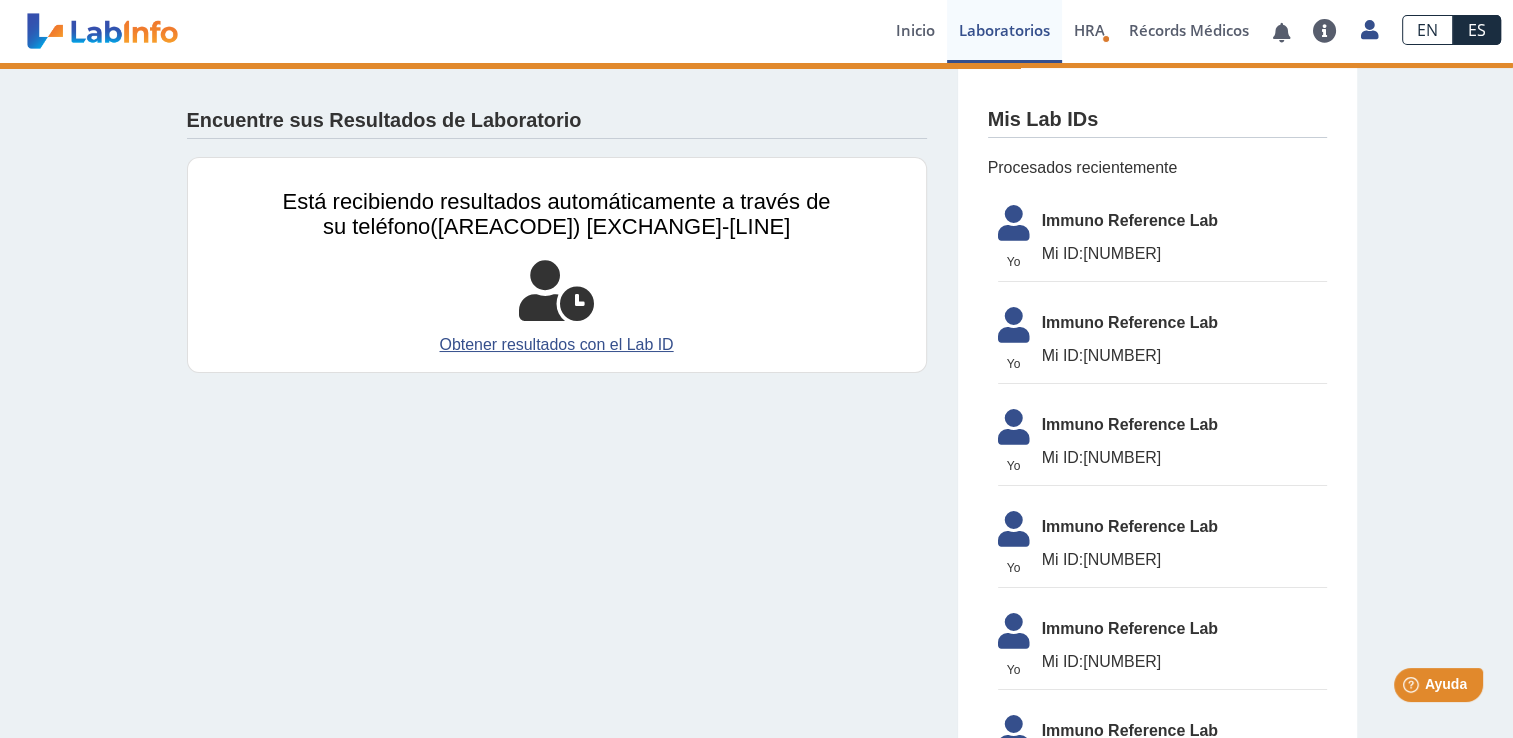 scroll, scrollTop: 0, scrollLeft: 0, axis: both 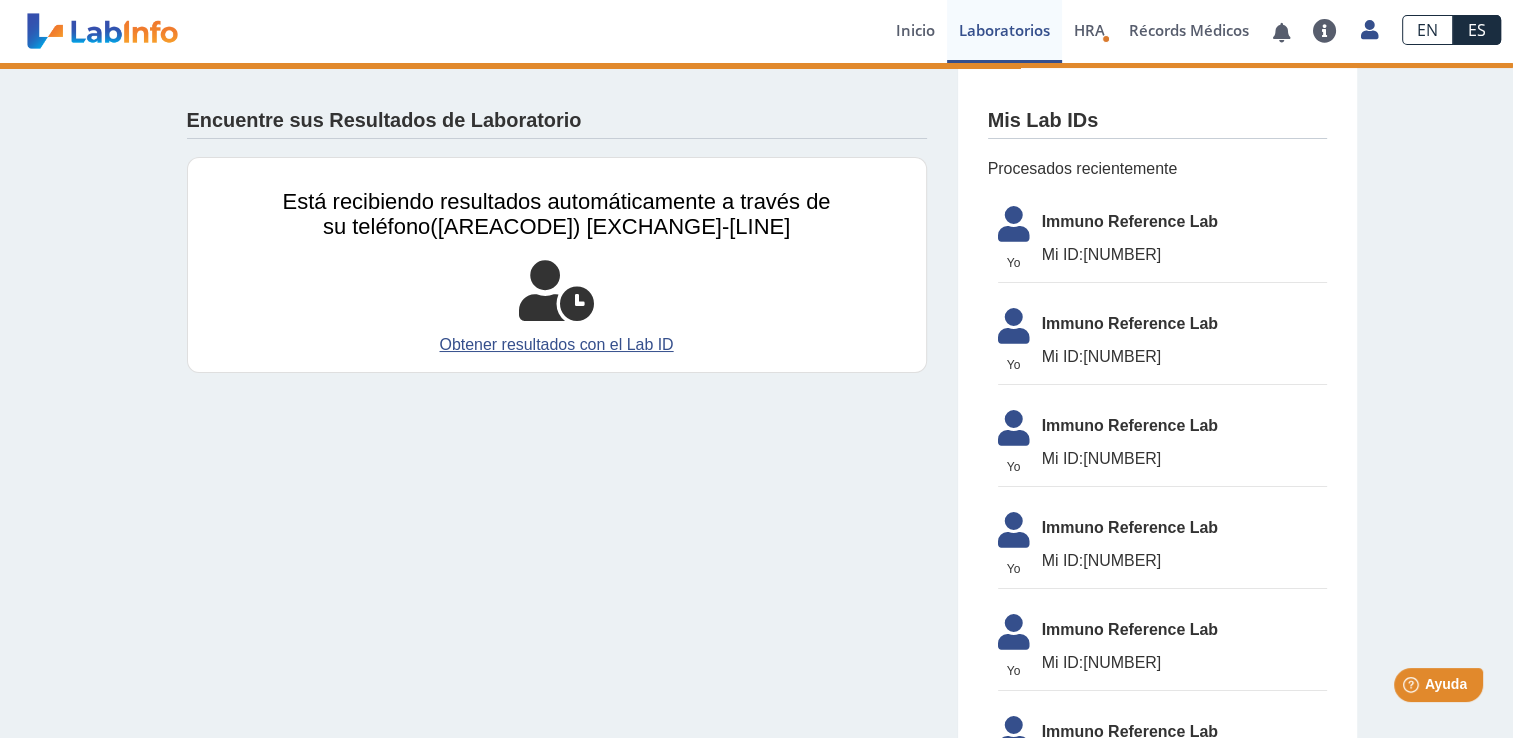 click on "Mi ID:  31598720" 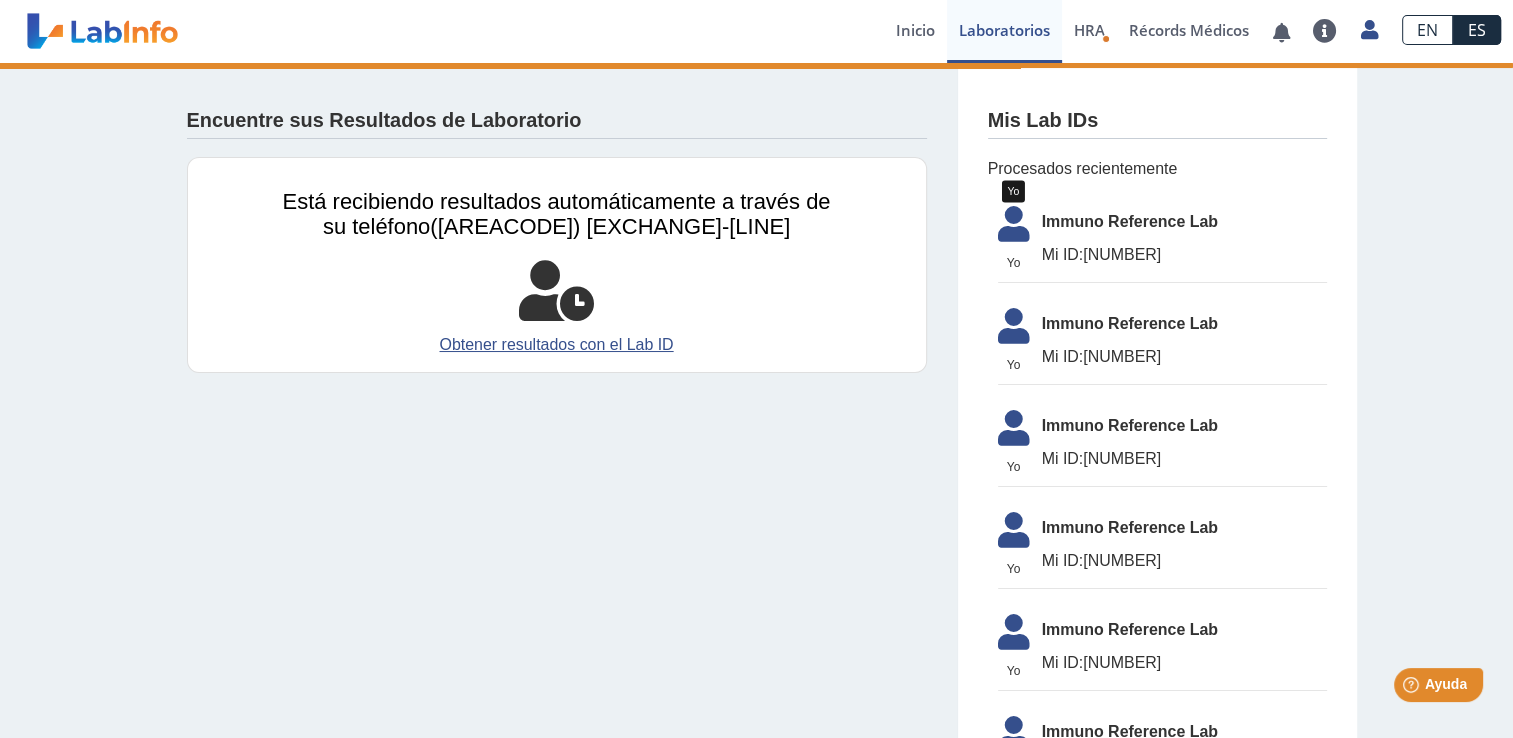 click 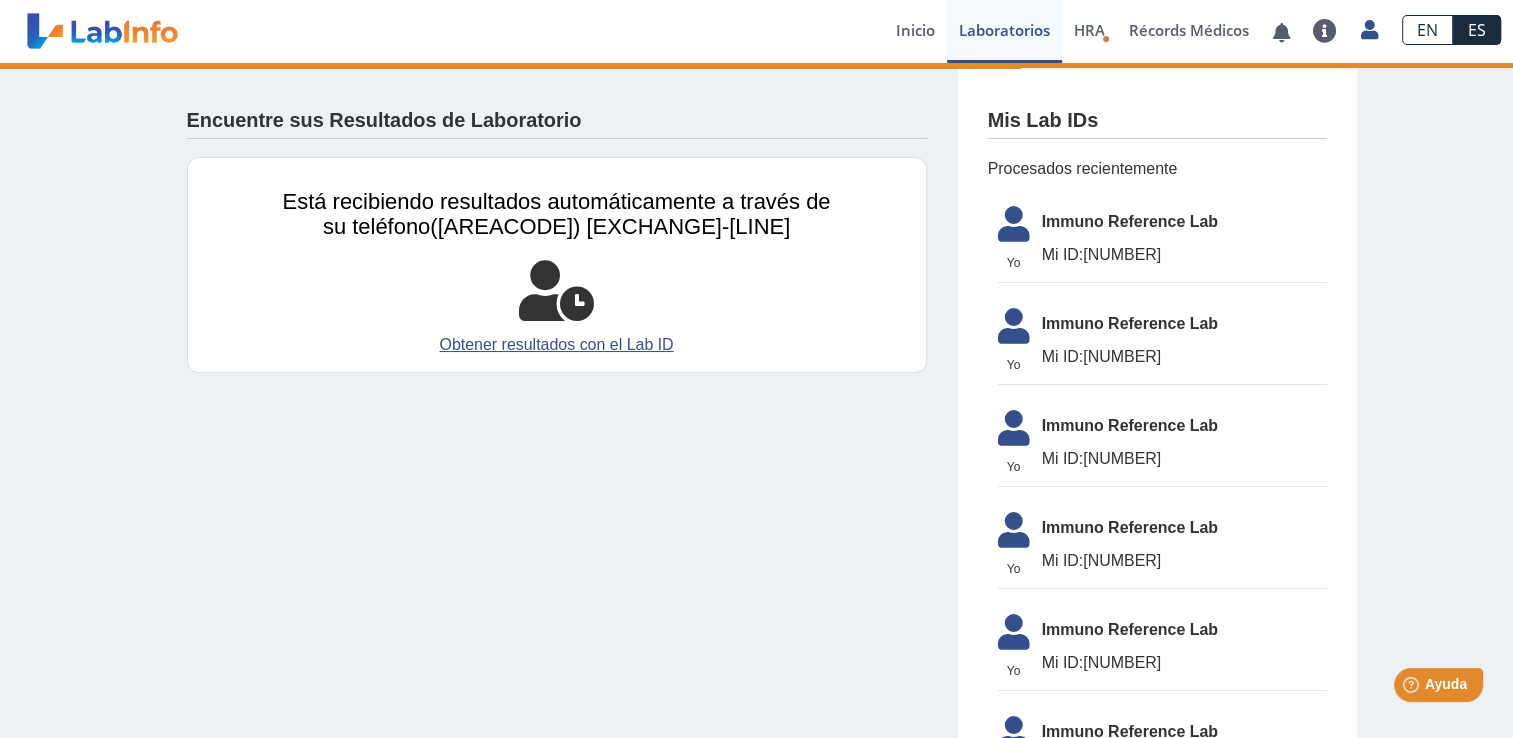 click 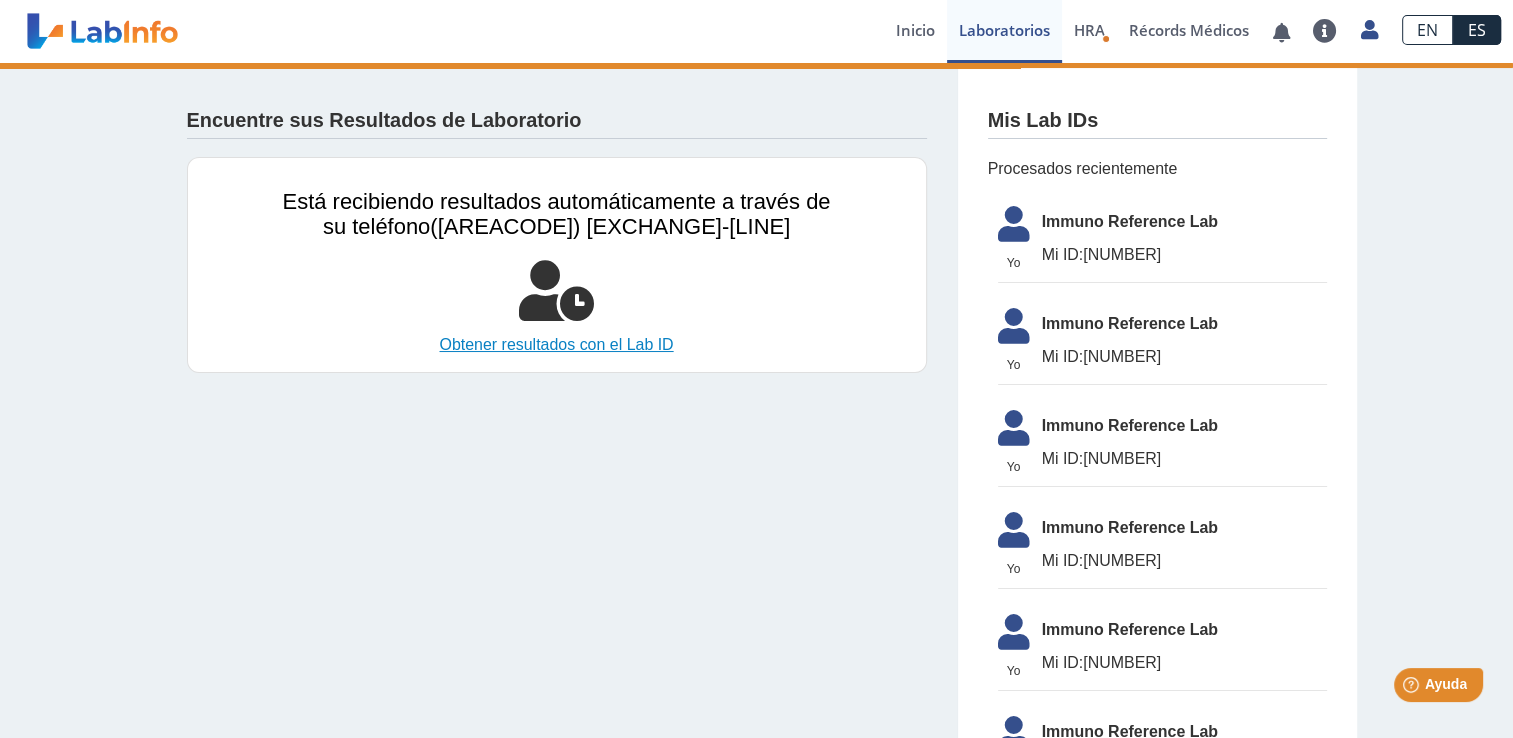 click on "Obtener resultados con el Lab ID" 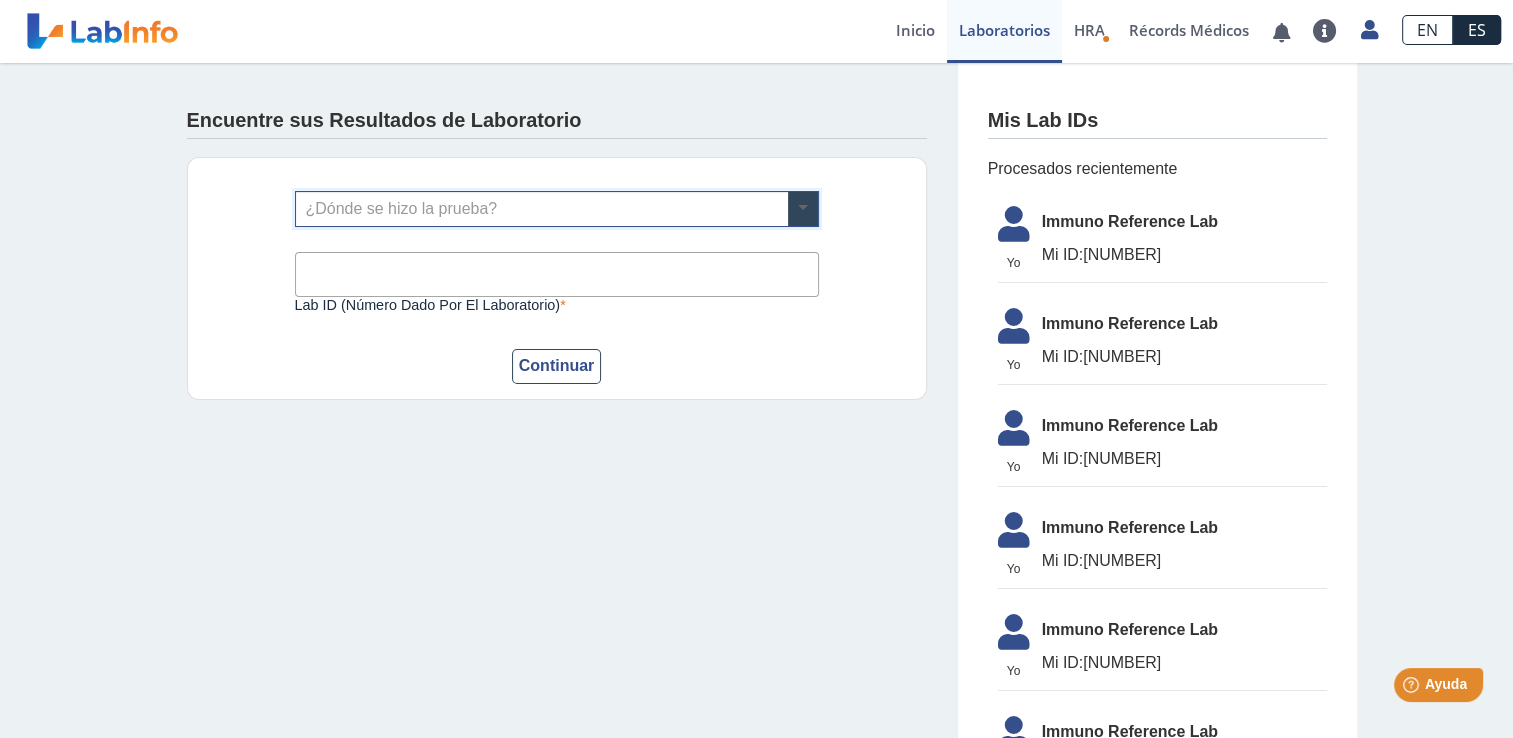 click at bounding box center [803, 209] 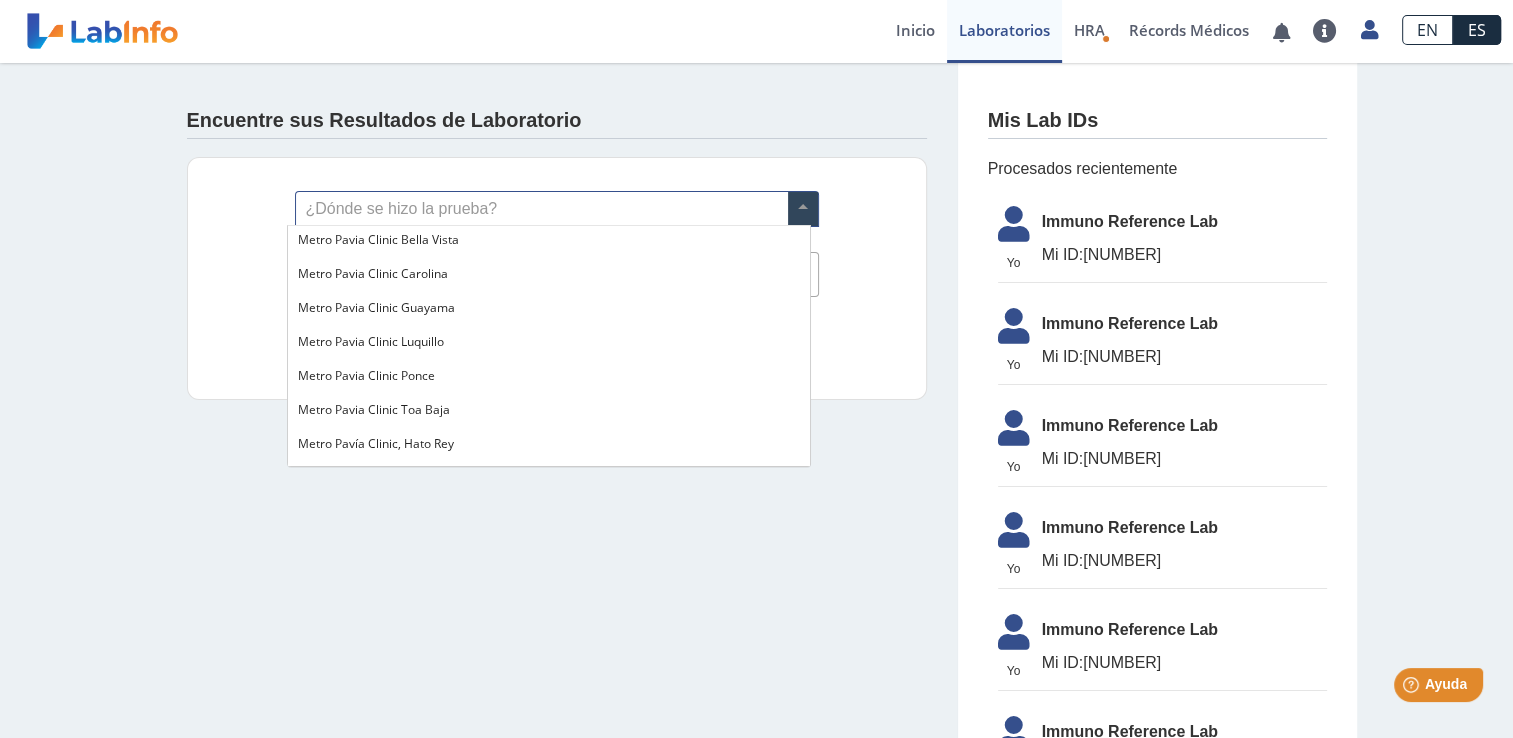 scroll, scrollTop: 1500, scrollLeft: 0, axis: vertical 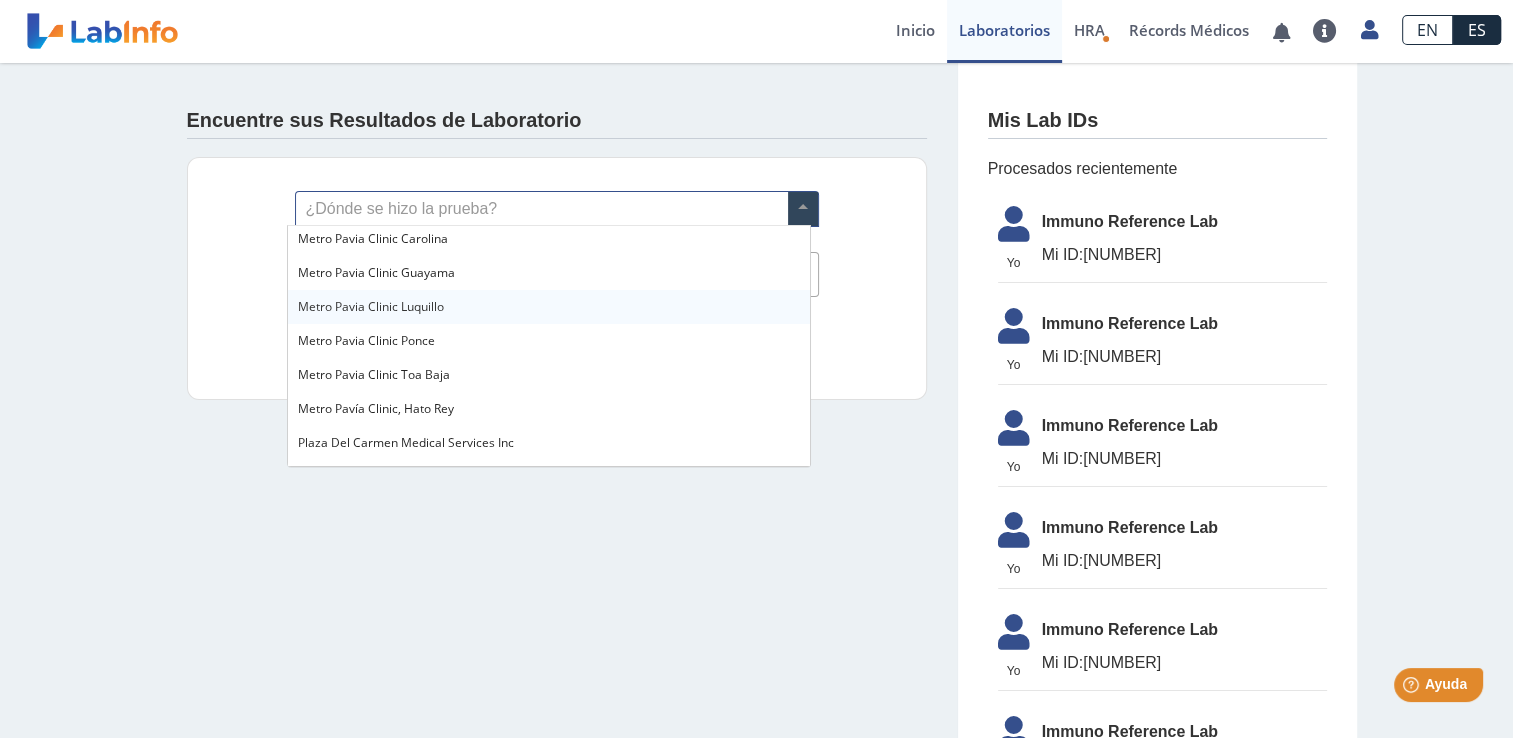 click on "Metro Pavia Clinic Luquillo" at bounding box center (371, 306) 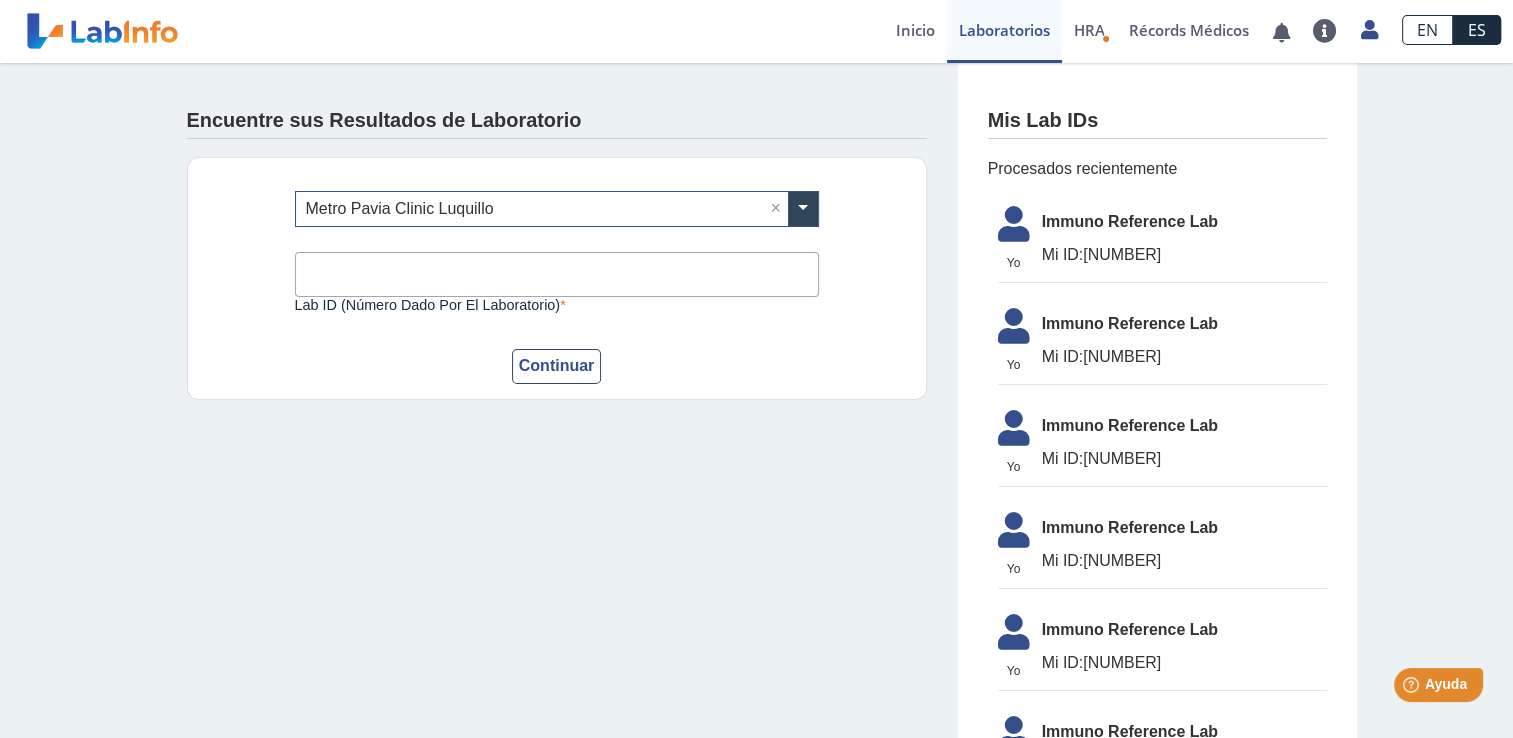click on "Lab ID (número dado por el laboratorio)" at bounding box center (557, 274) 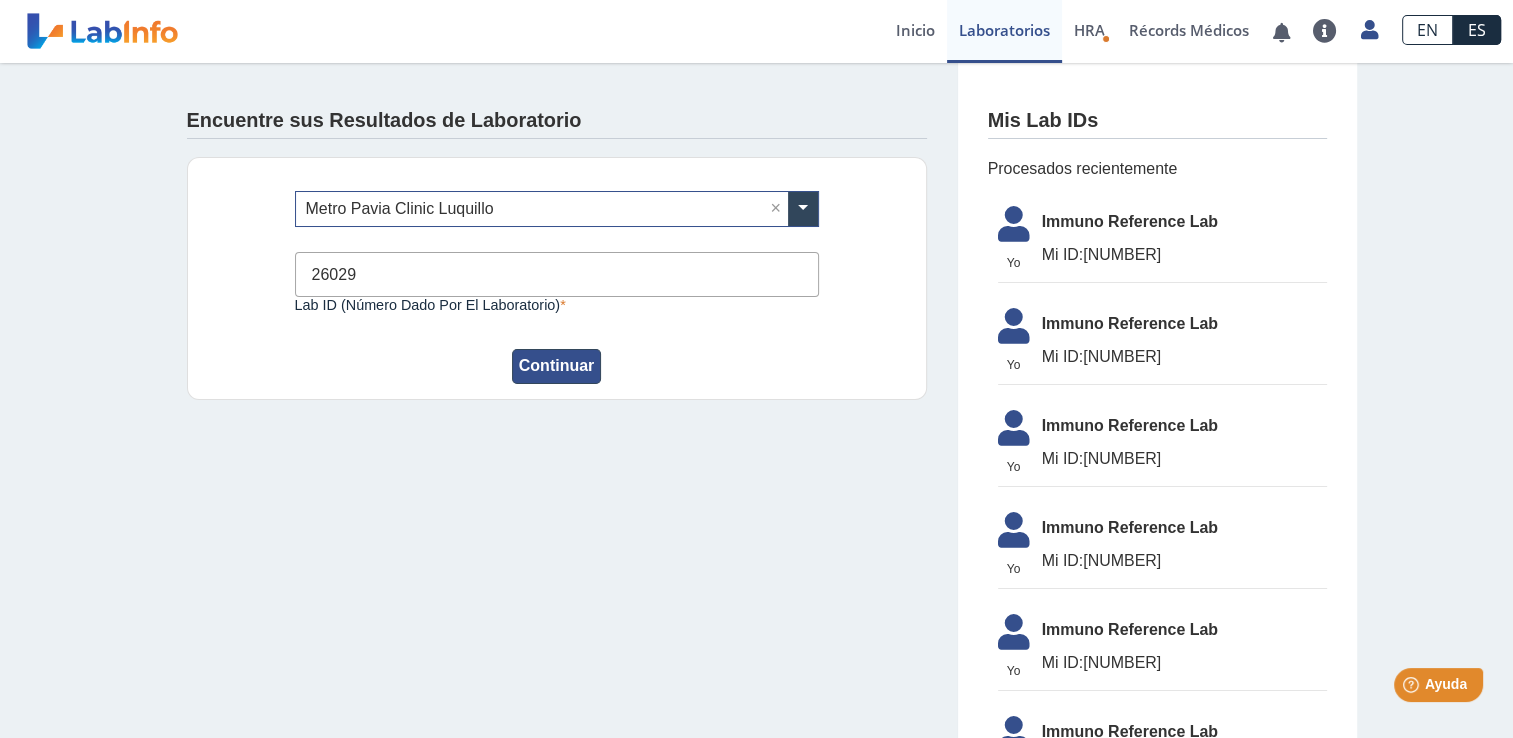 type on "26029" 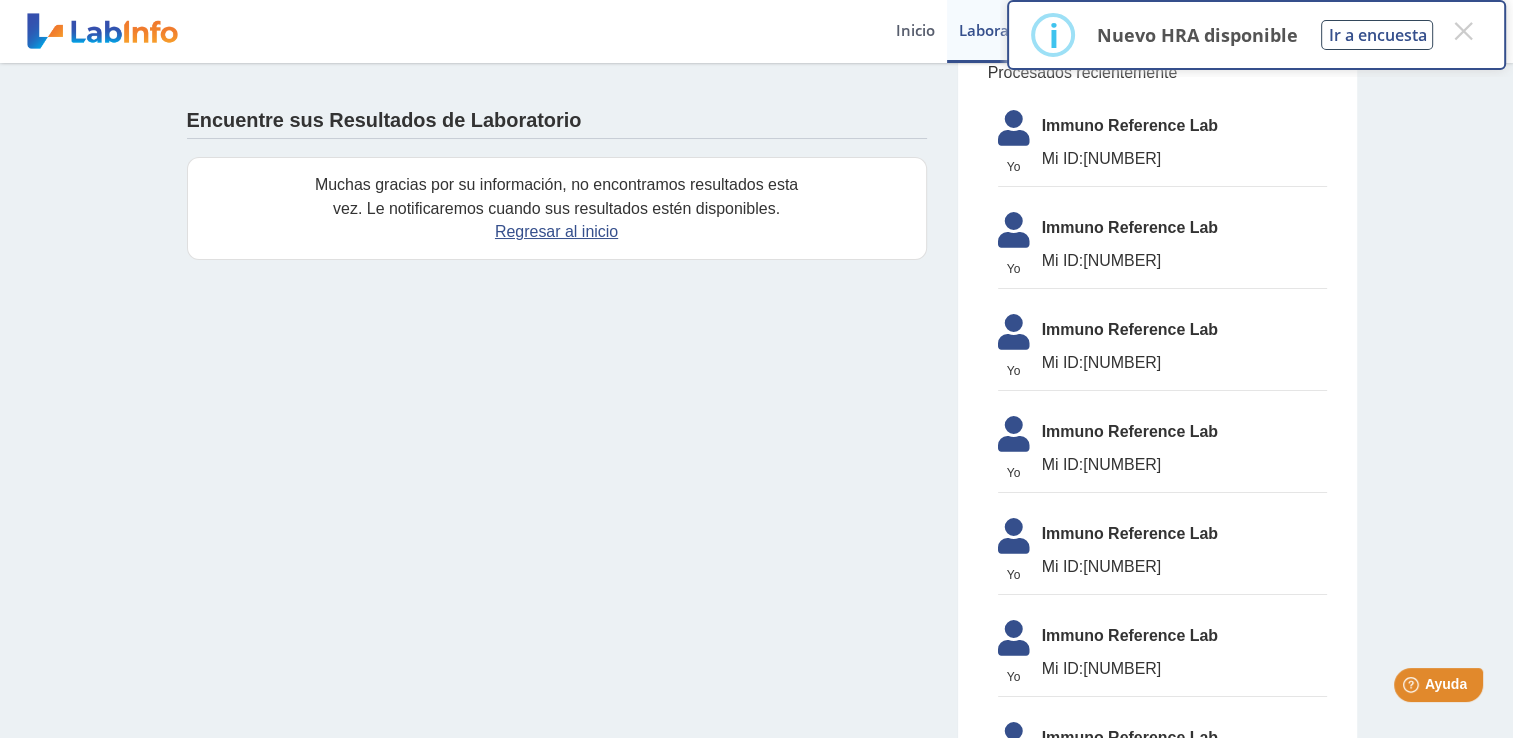 scroll, scrollTop: 0, scrollLeft: 0, axis: both 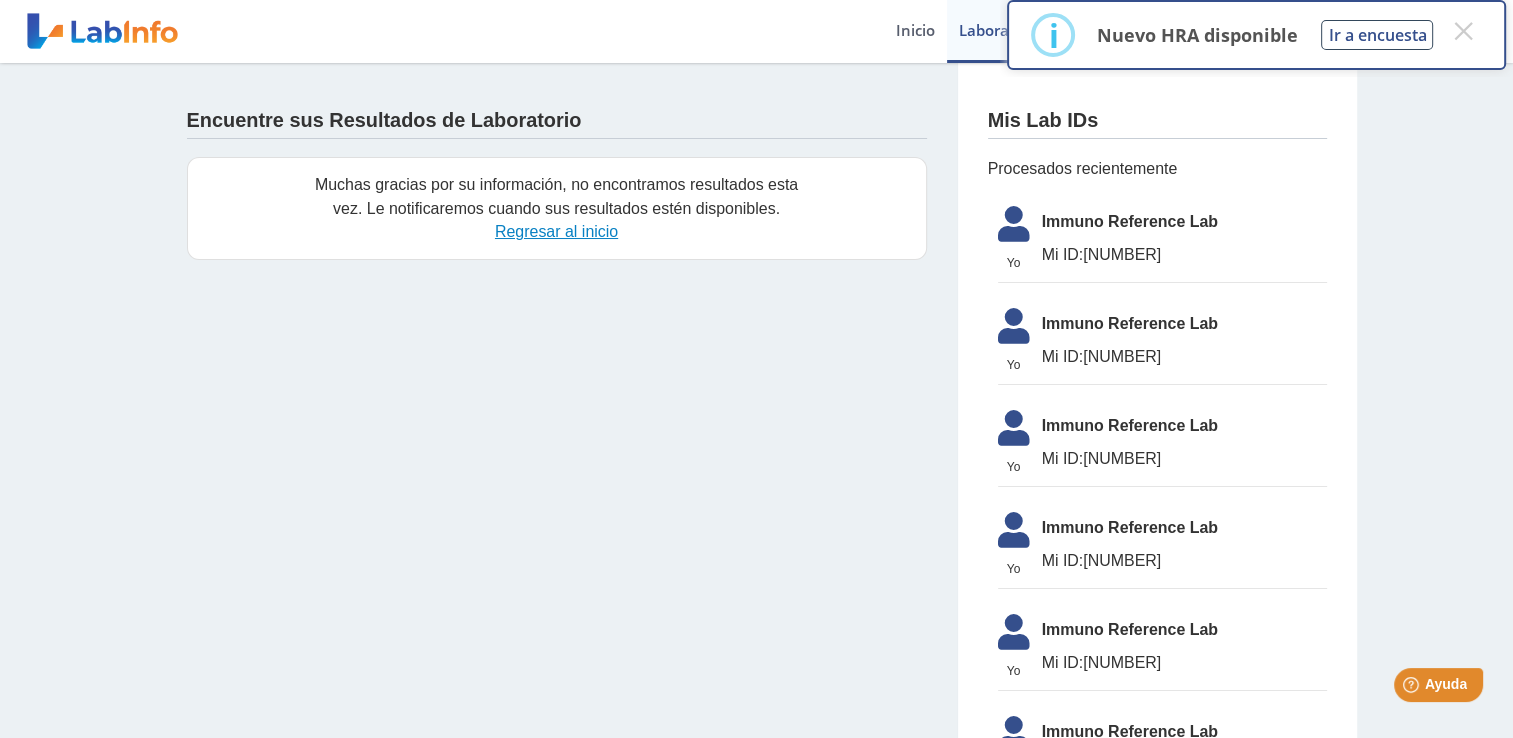 click on "Regresar al inicio" 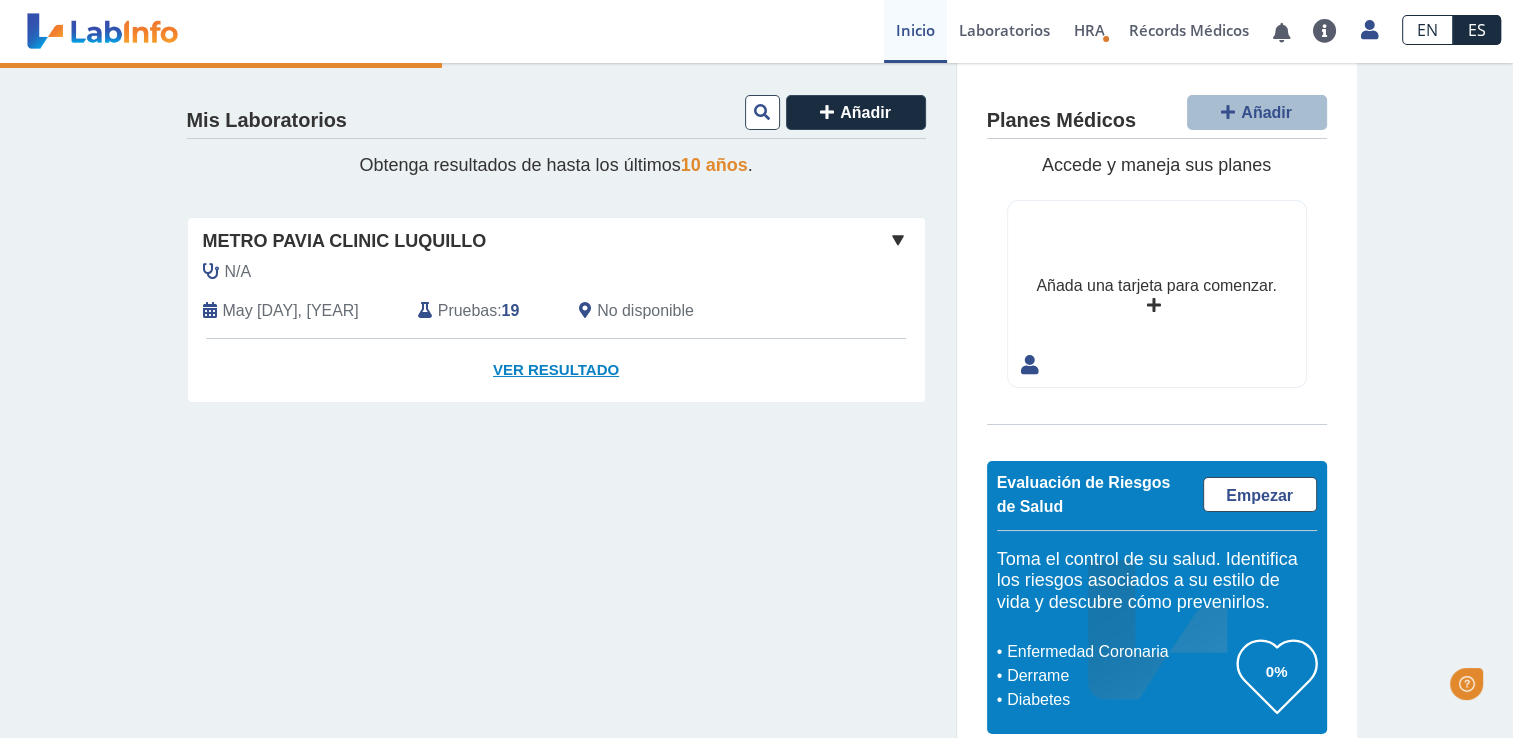 scroll, scrollTop: 0, scrollLeft: 0, axis: both 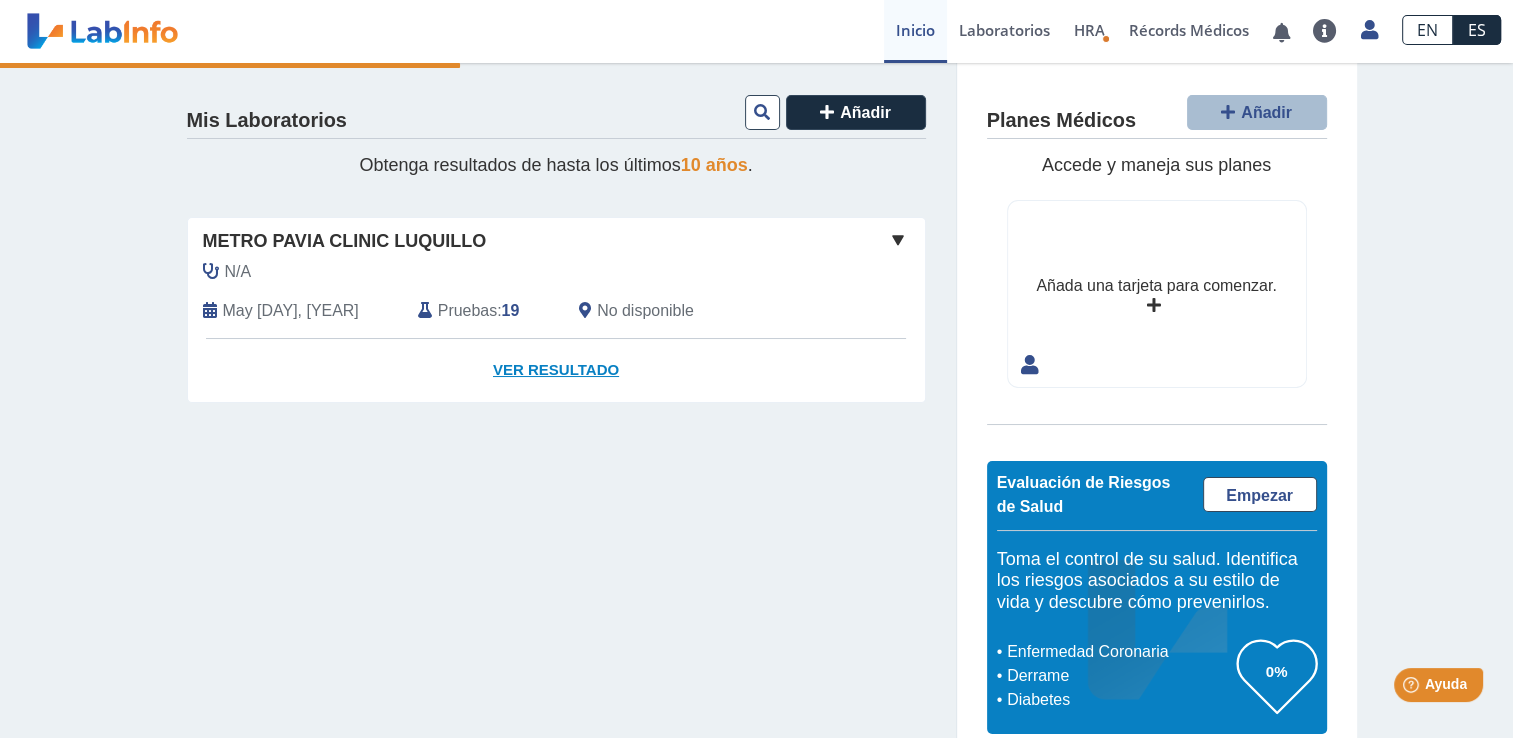 click on "Ver Resultado" 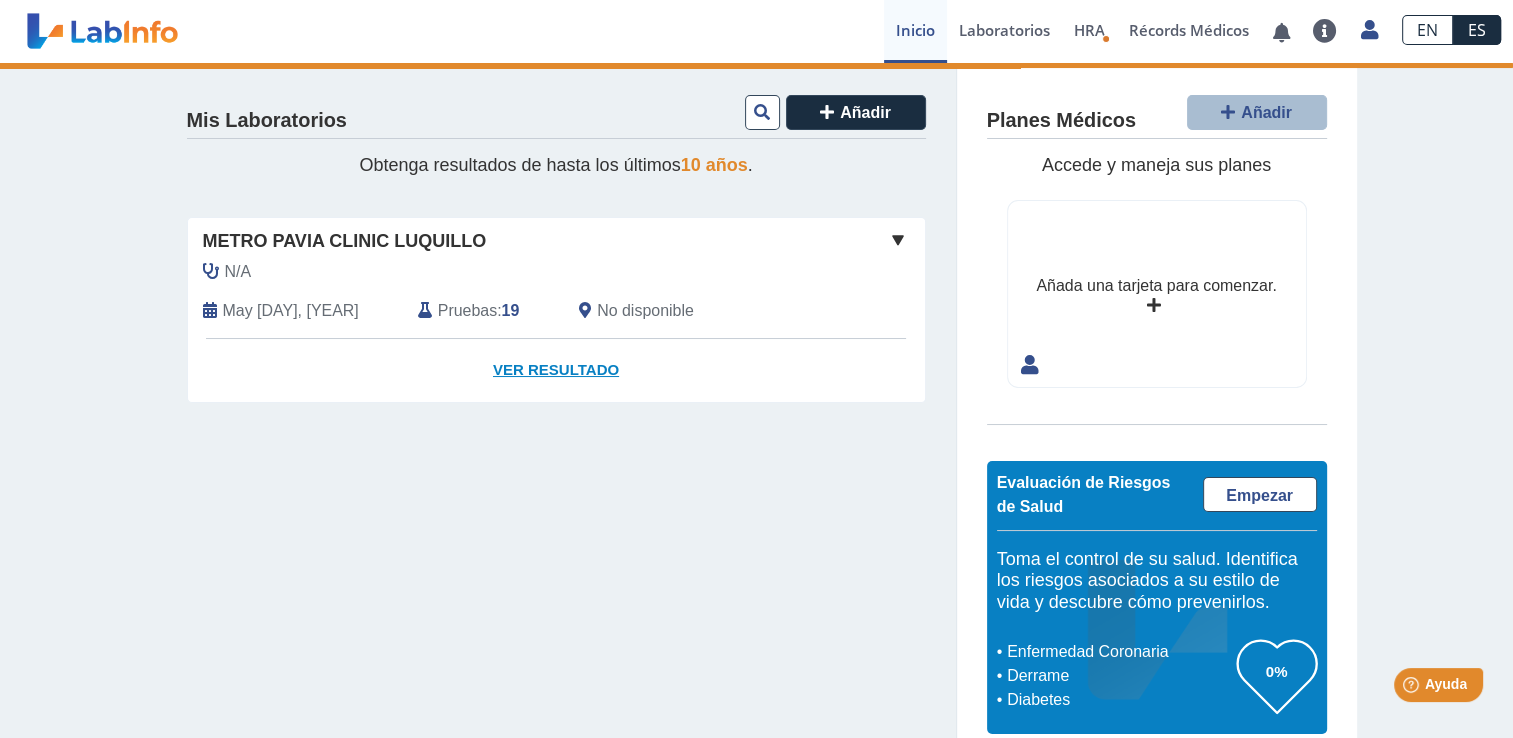 click on "Ver Resultado" 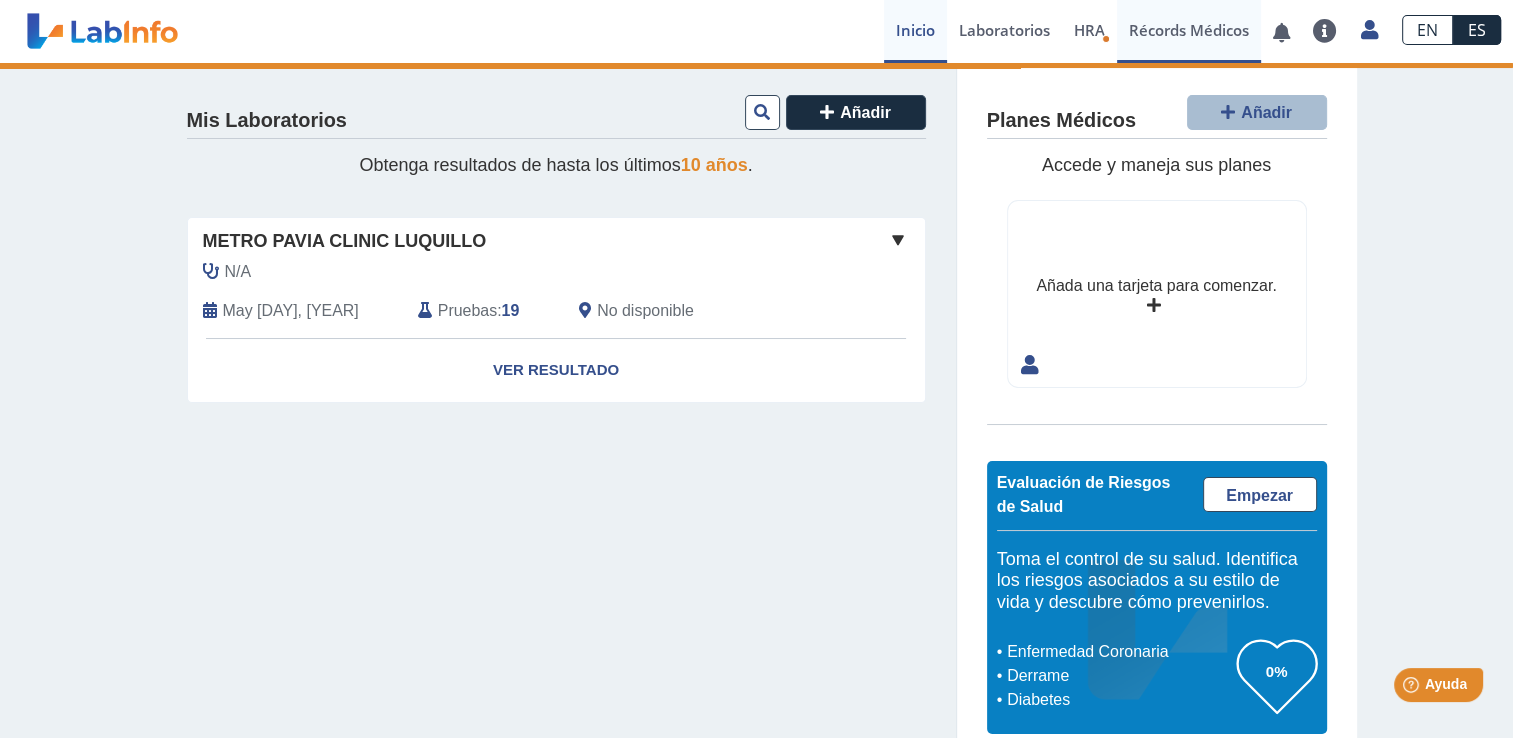 click on "Récords Médicos" at bounding box center [1189, 31] 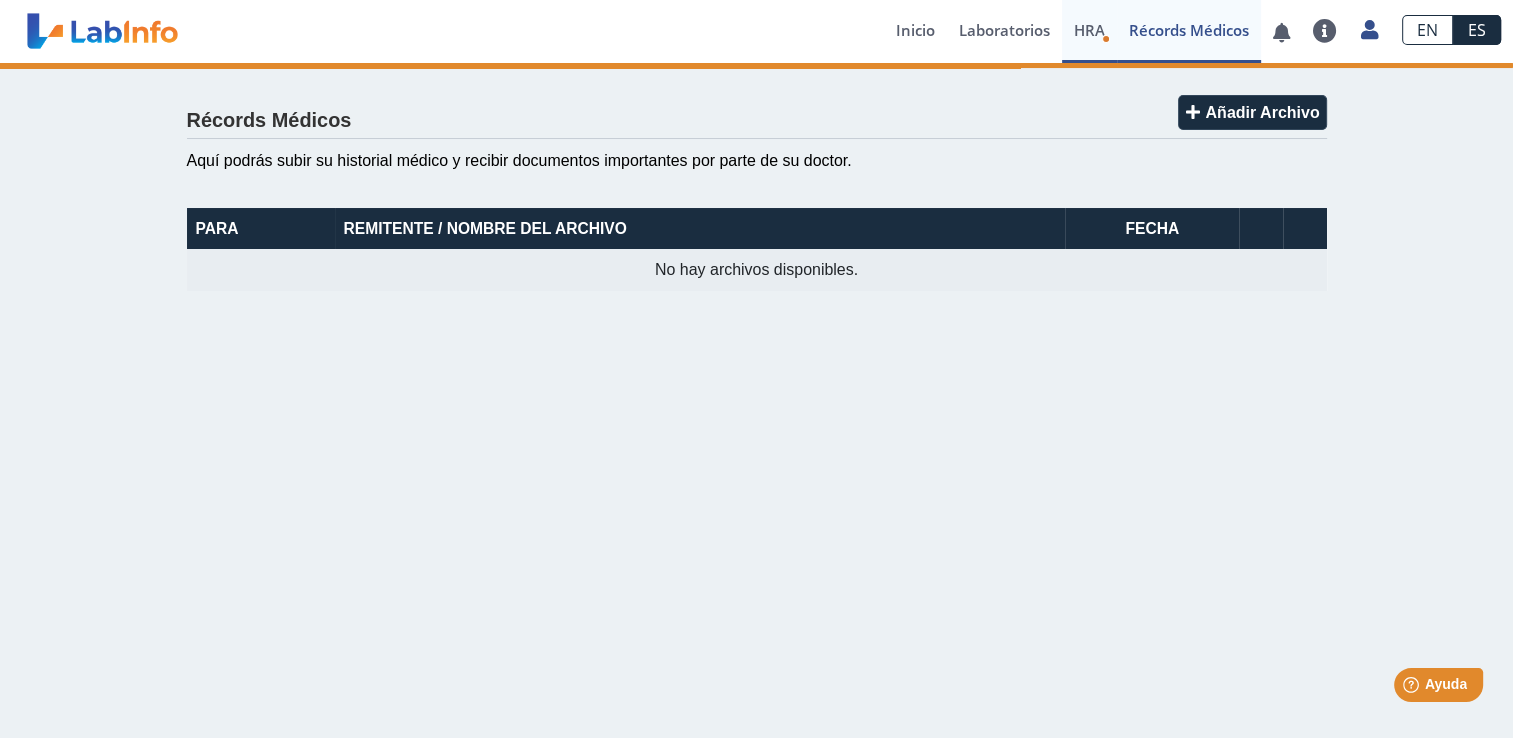 click on "HRA" at bounding box center [1089, 30] 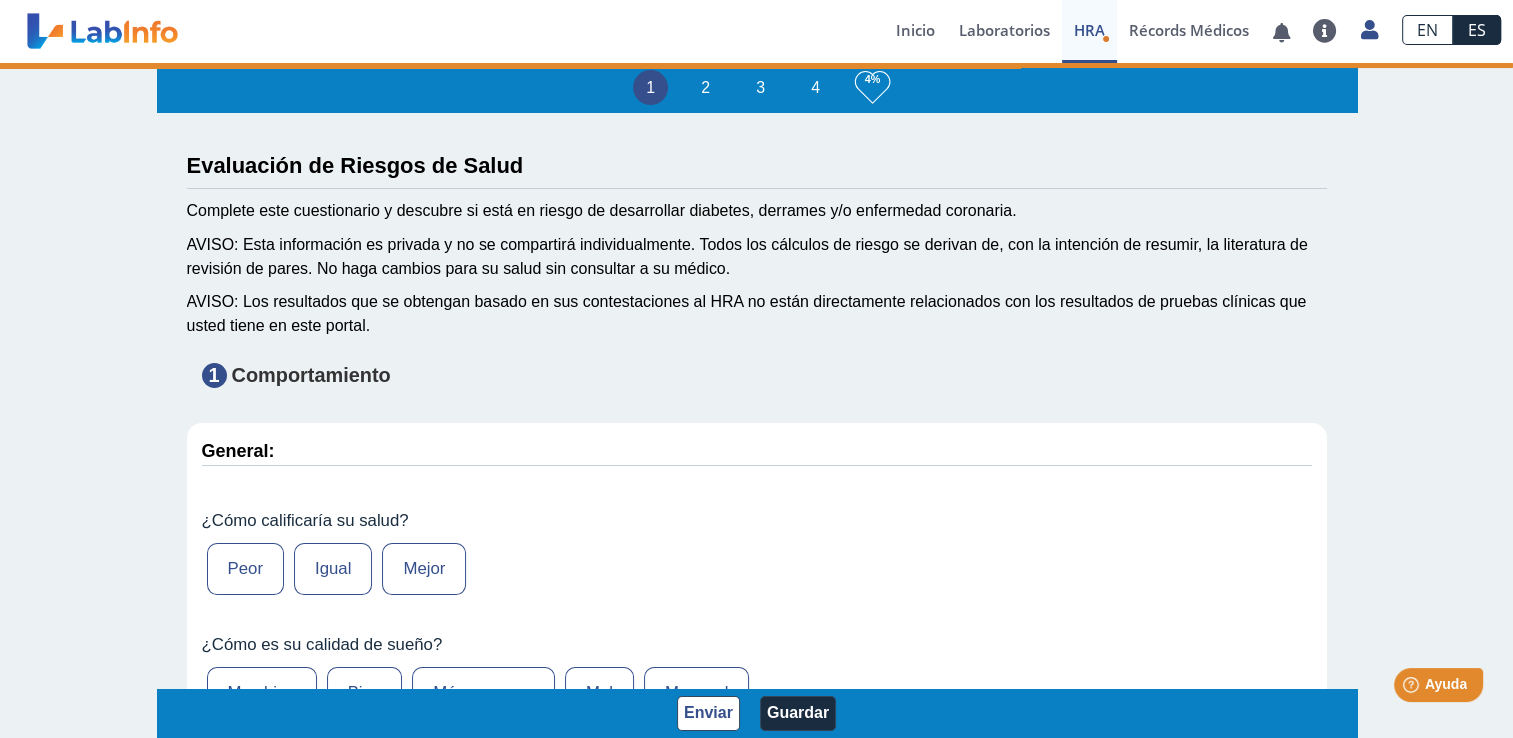 type on "[FIRST] [LAST]" 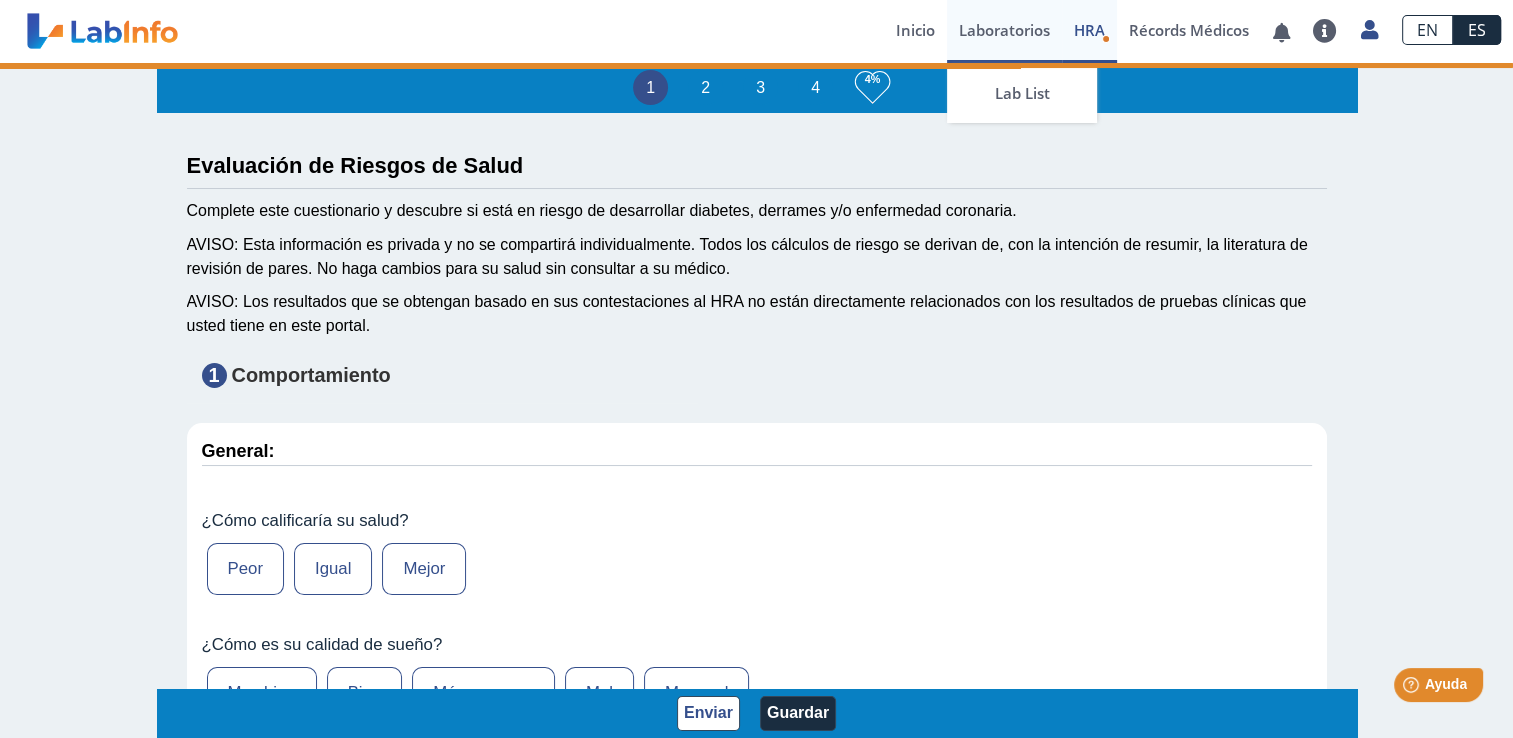 click on "Laboratorios" at bounding box center (1004, 31) 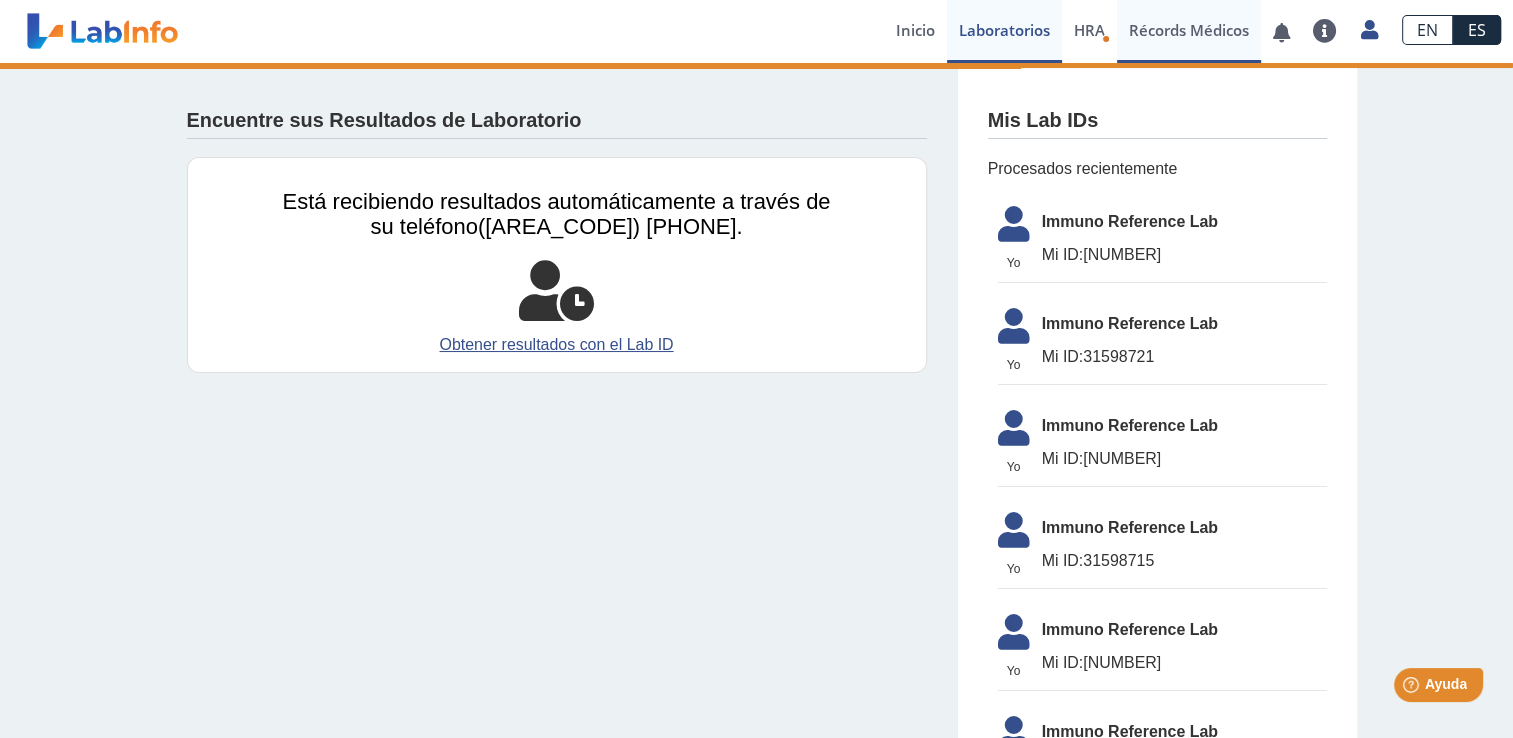 click on "Récords Médicos" at bounding box center [1189, 31] 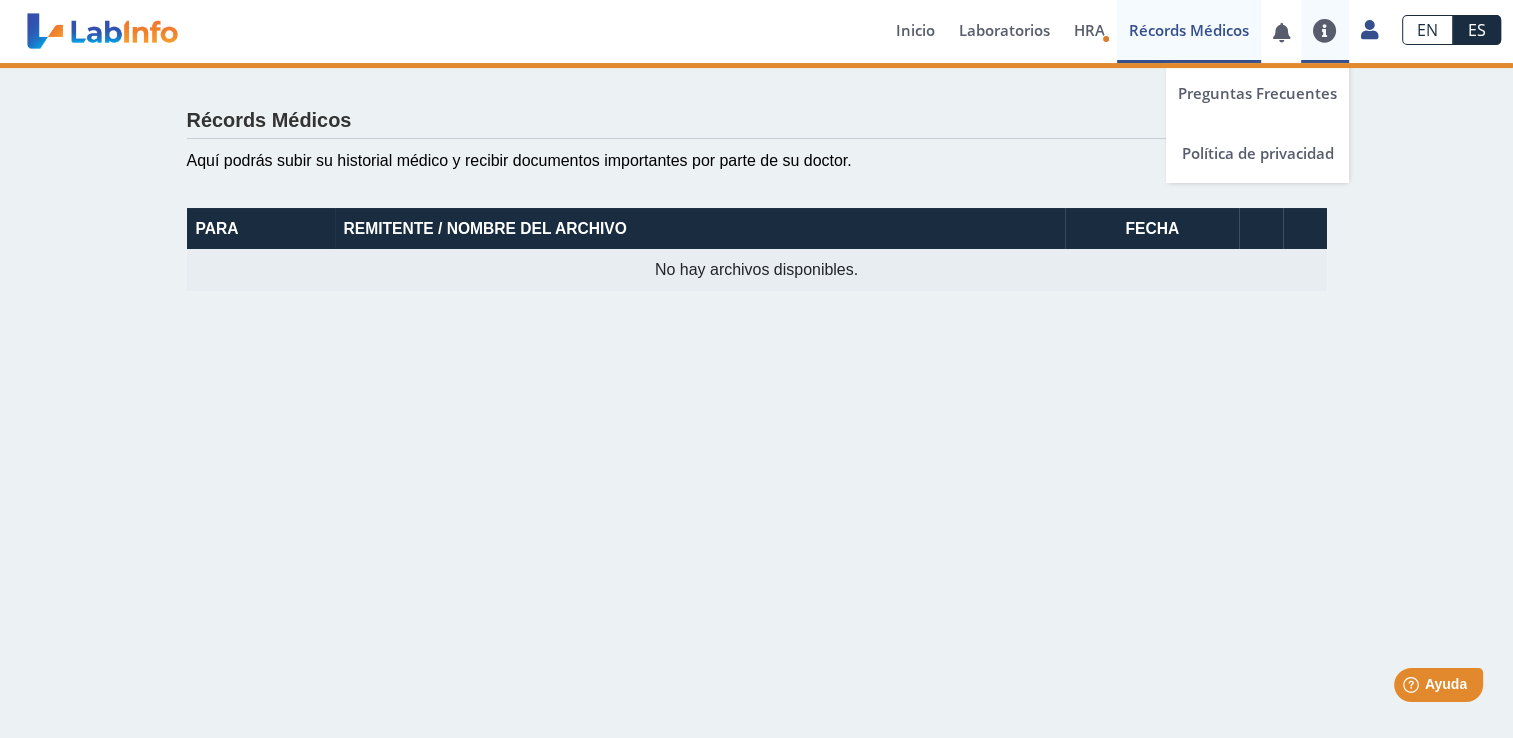 click at bounding box center (1325, 31) 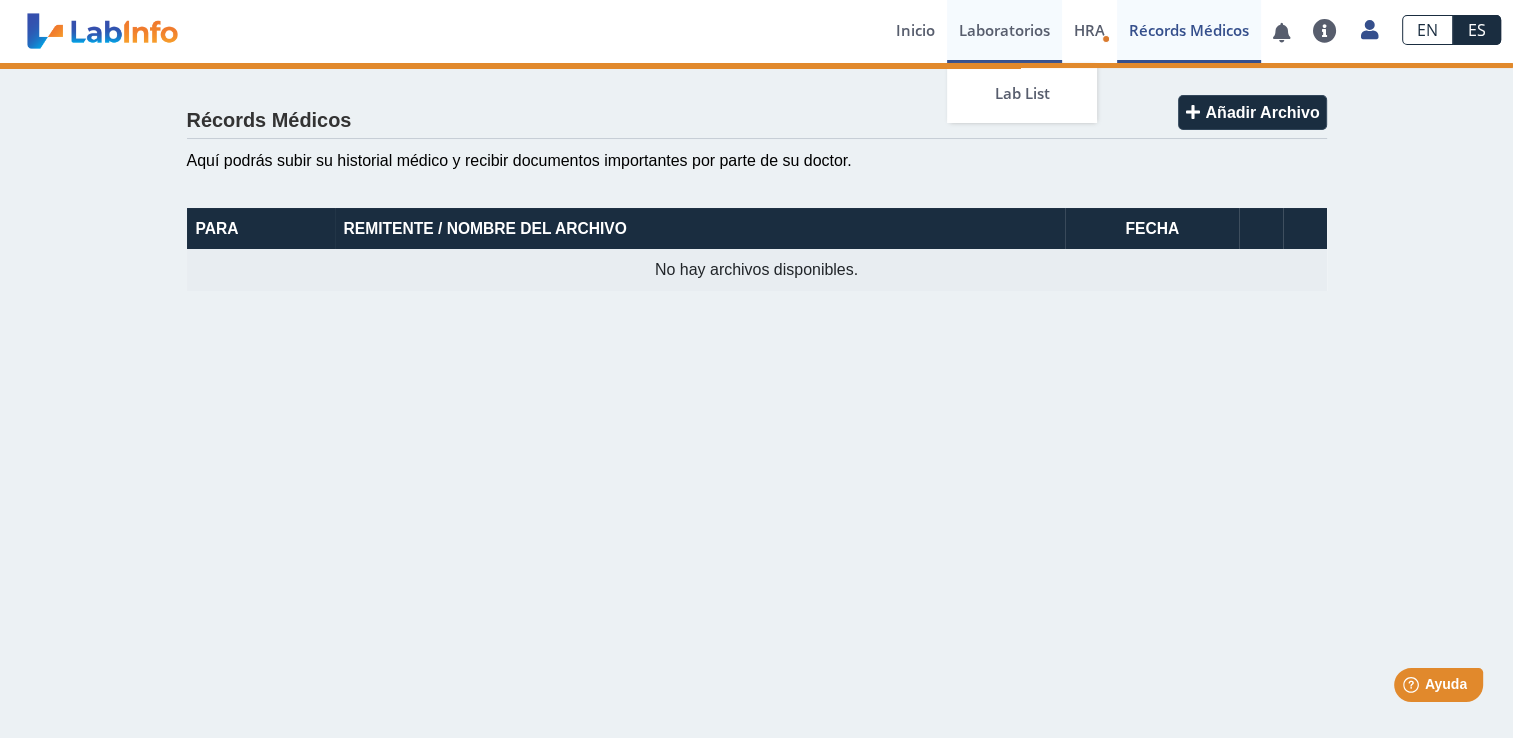 click on "Laboratorios" at bounding box center [1004, 31] 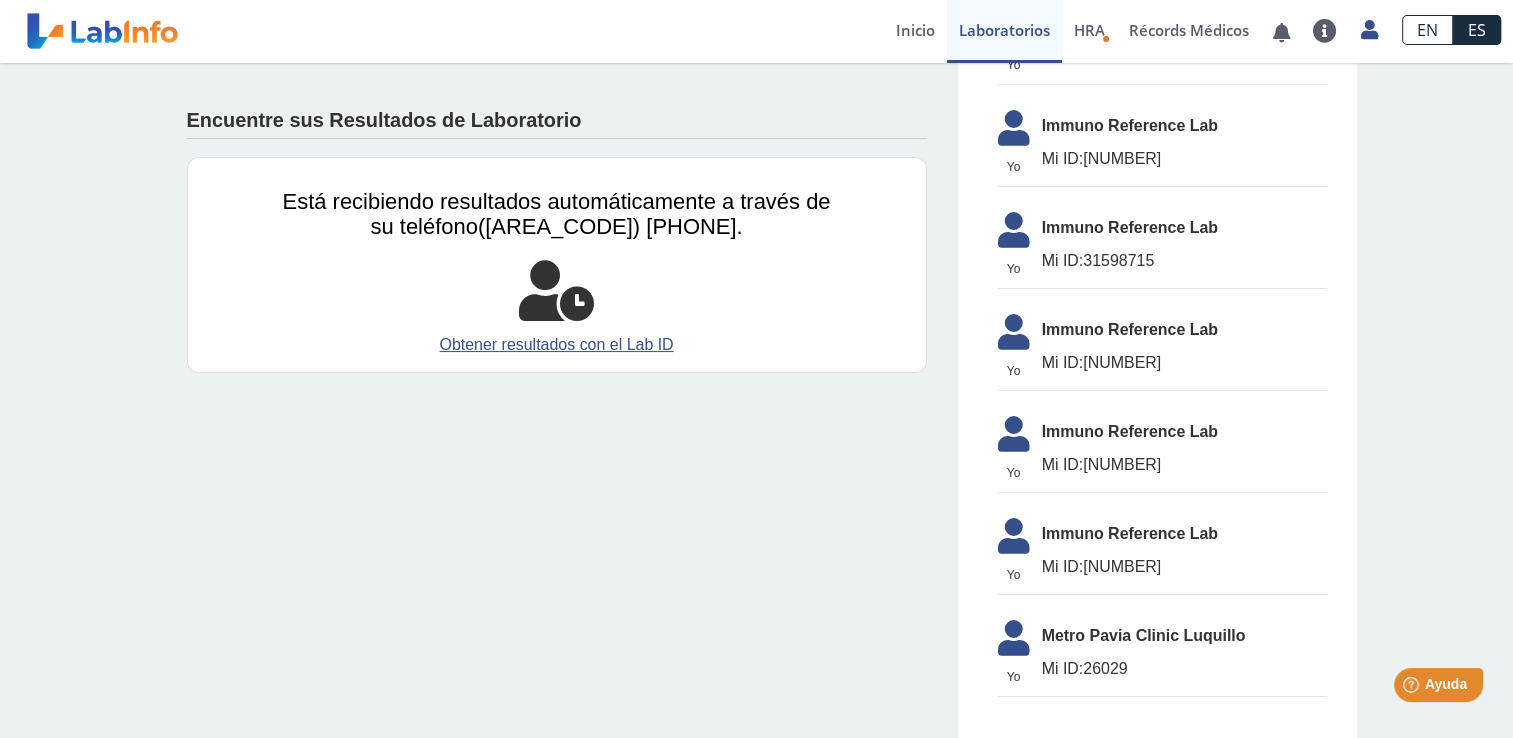 scroll, scrollTop: 312, scrollLeft: 0, axis: vertical 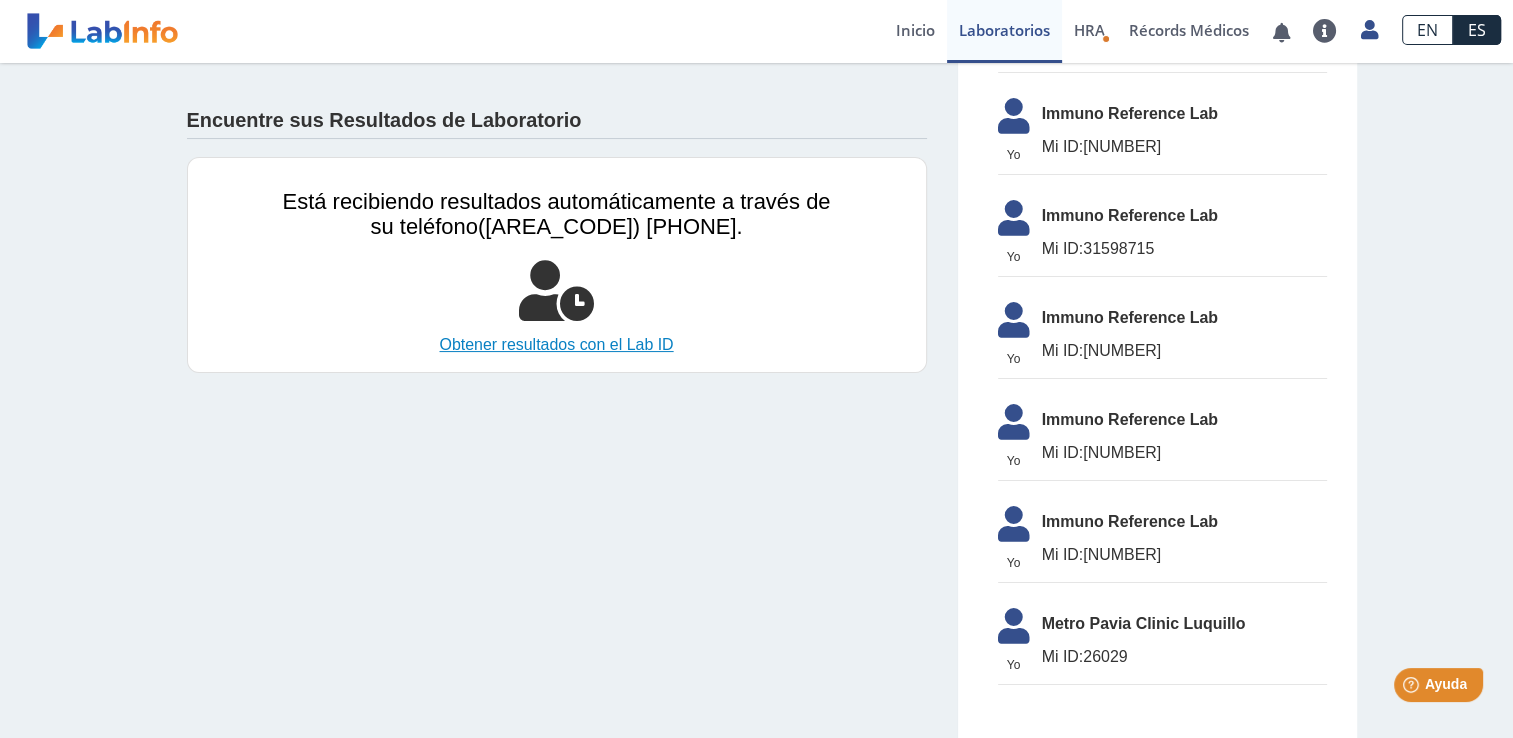 click on "Obtener resultados con el Lab ID" 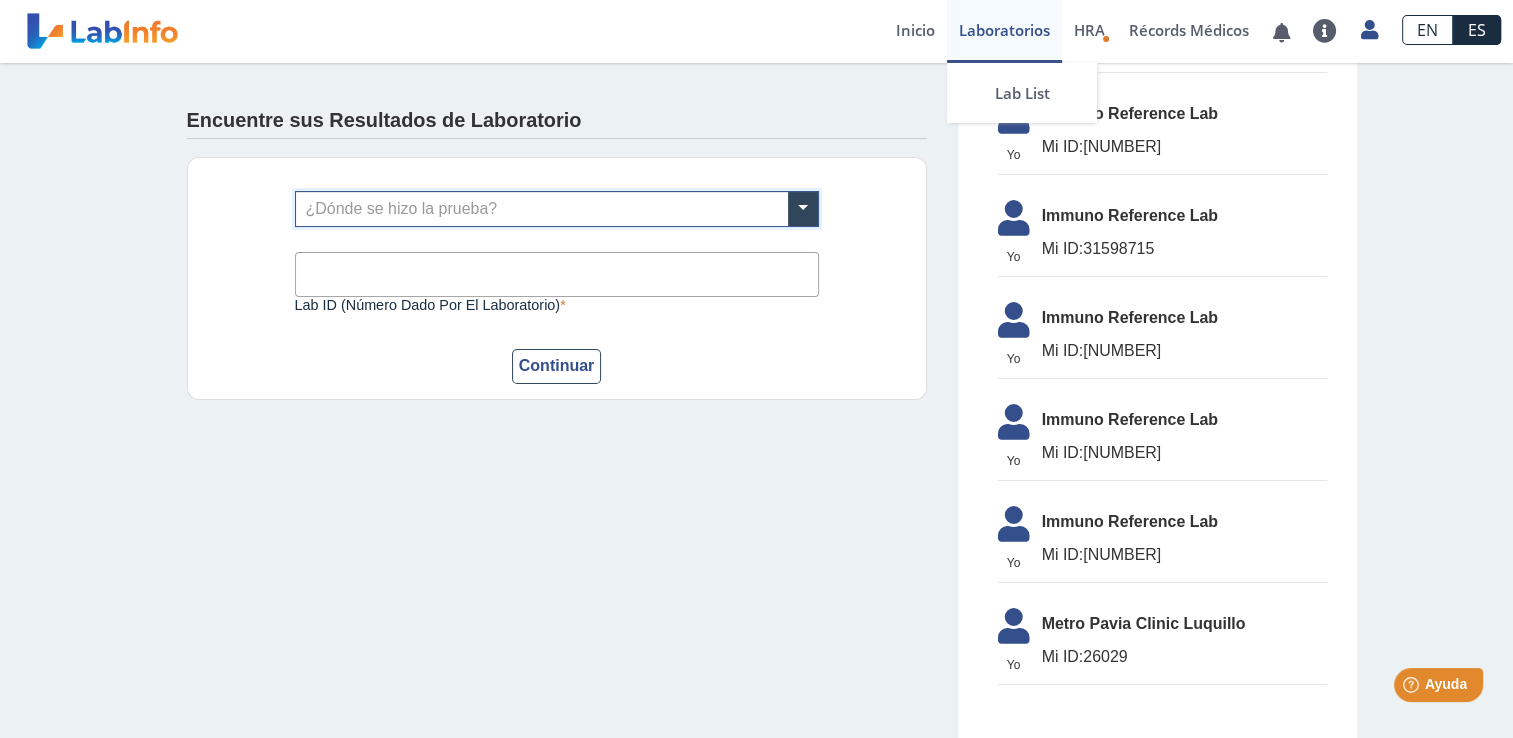 click on "Laboratorios" at bounding box center [1004, 31] 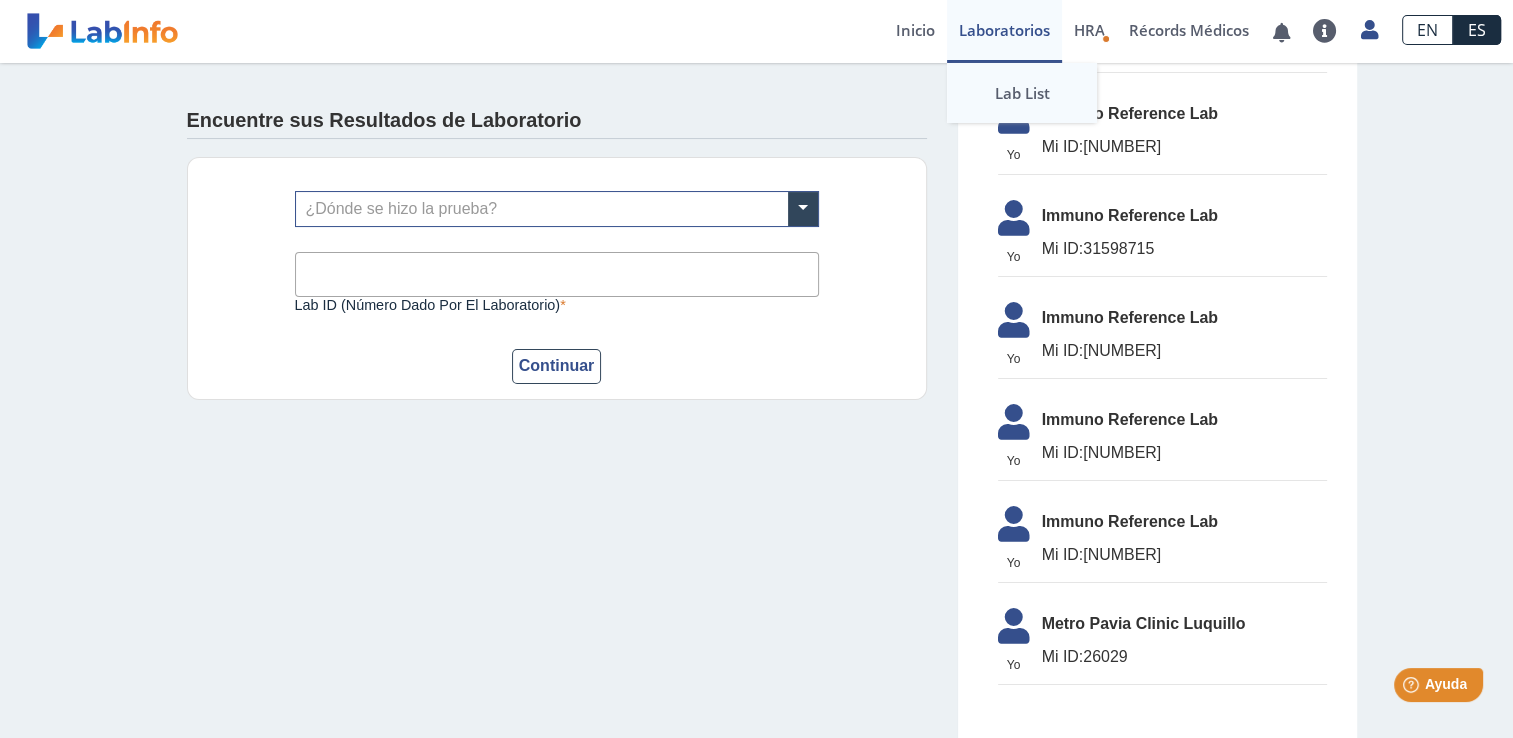 click on "Lab List" at bounding box center (1022, 93) 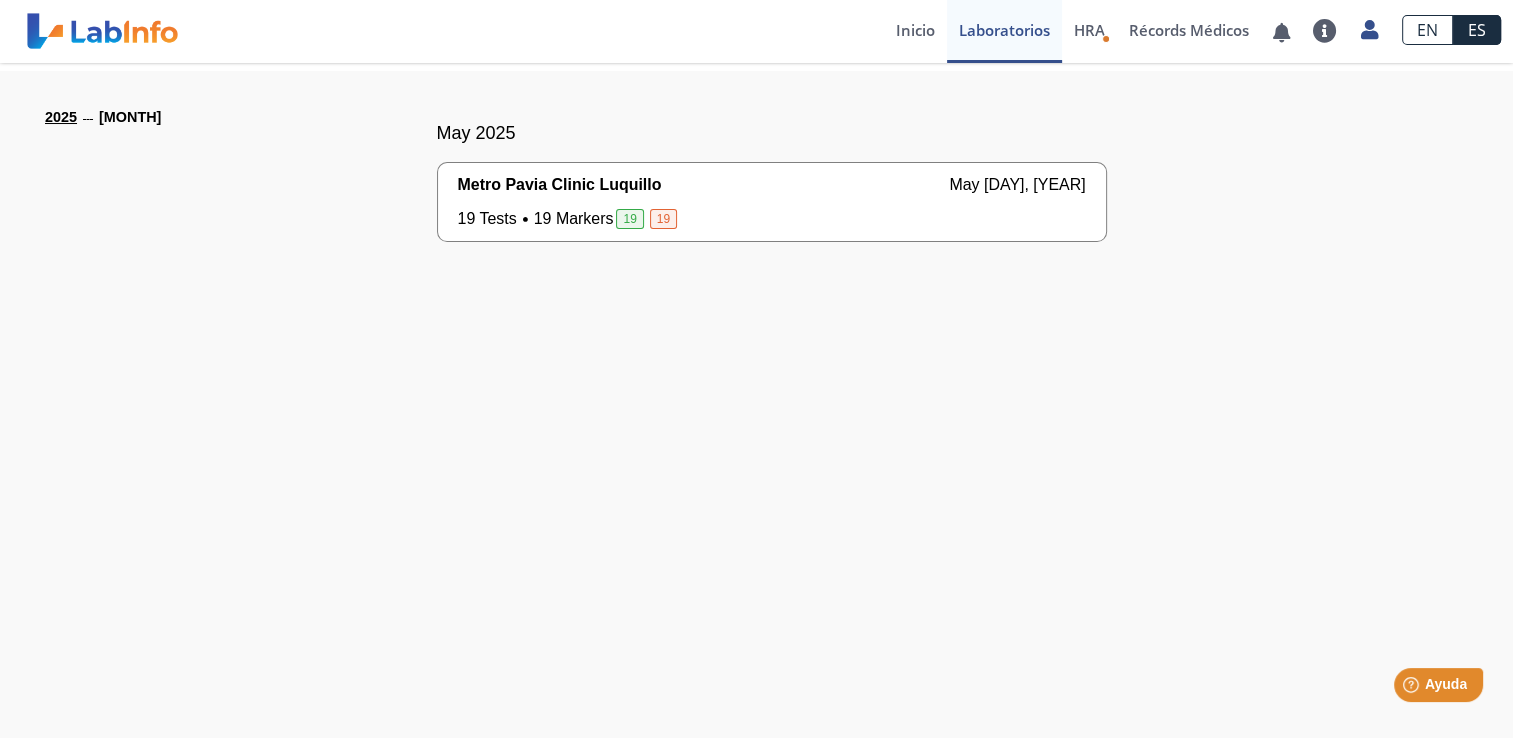 click on "[NUMBER] Tests   [NUMBER] Markers  [NUMBER] [NUMBER]" at bounding box center (569, 219) 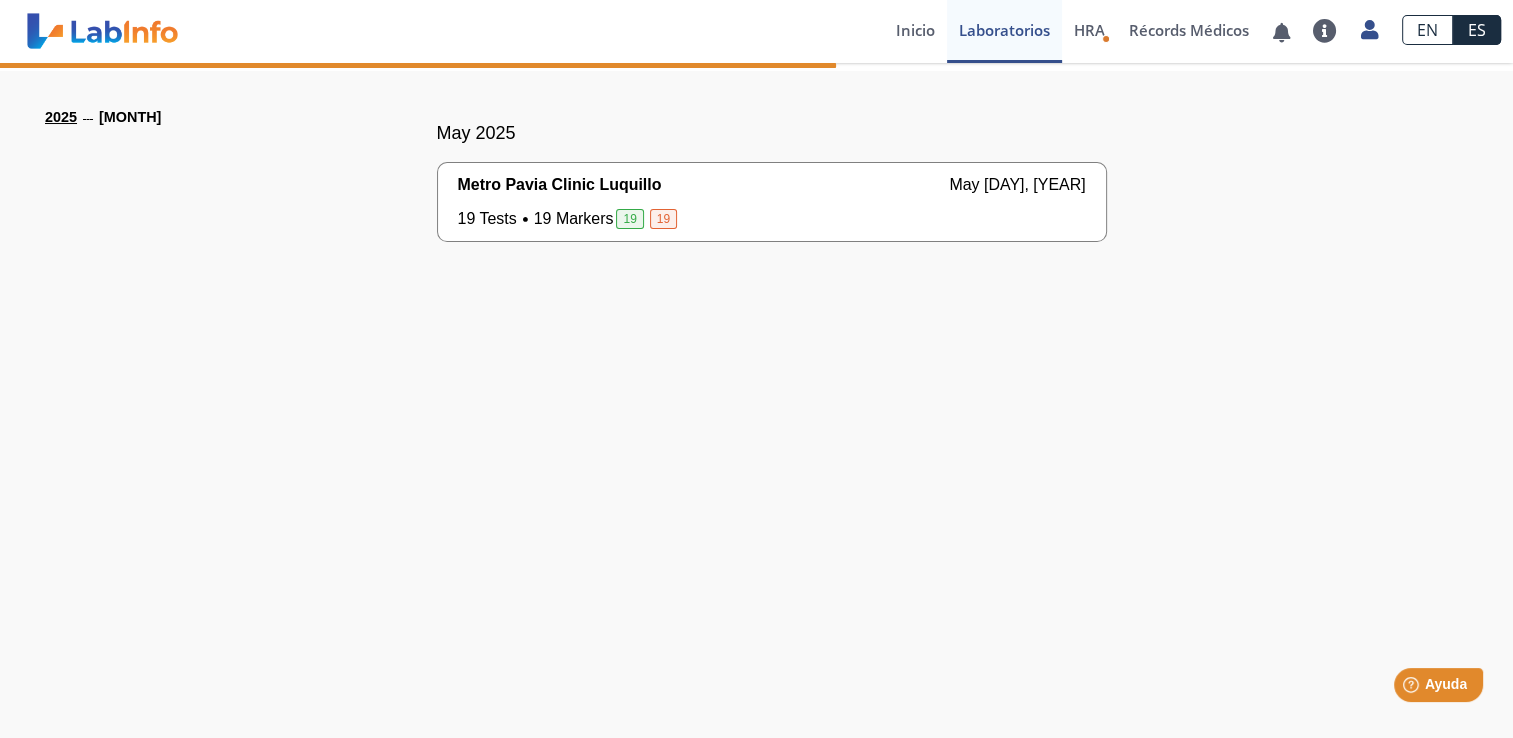 click on "19" at bounding box center [629, 219] 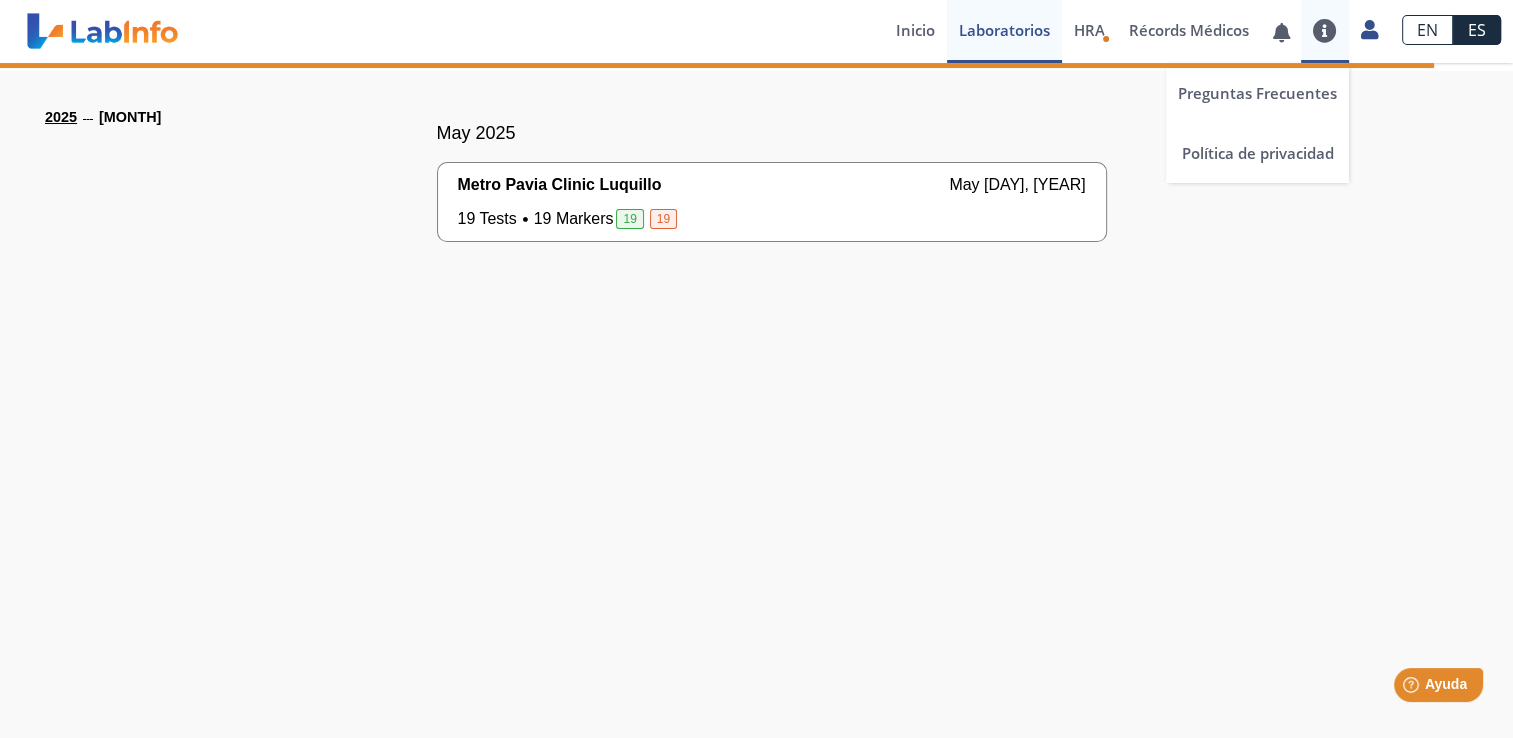 click at bounding box center (1325, 31) 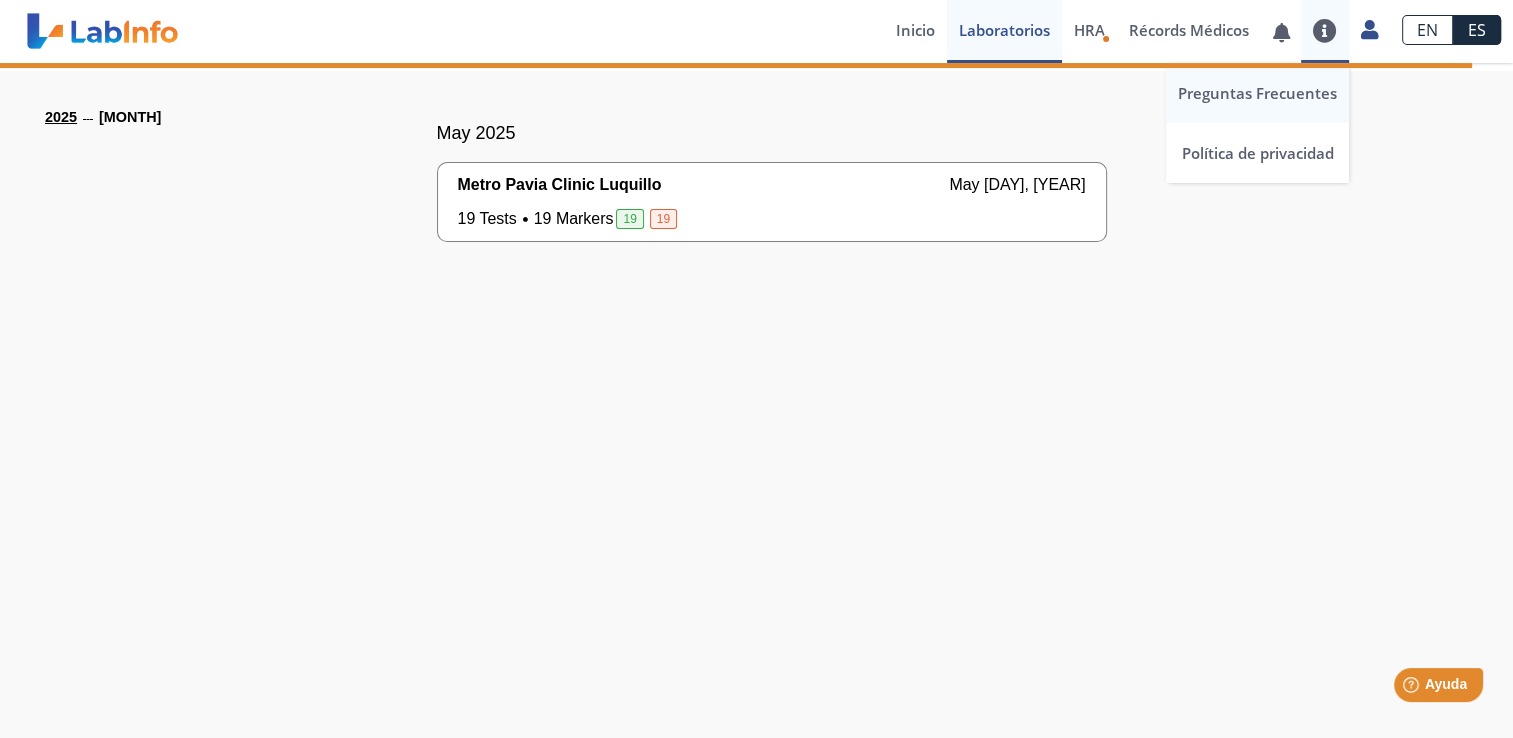 click on "Preguntas Frecuentes" at bounding box center [1257, 93] 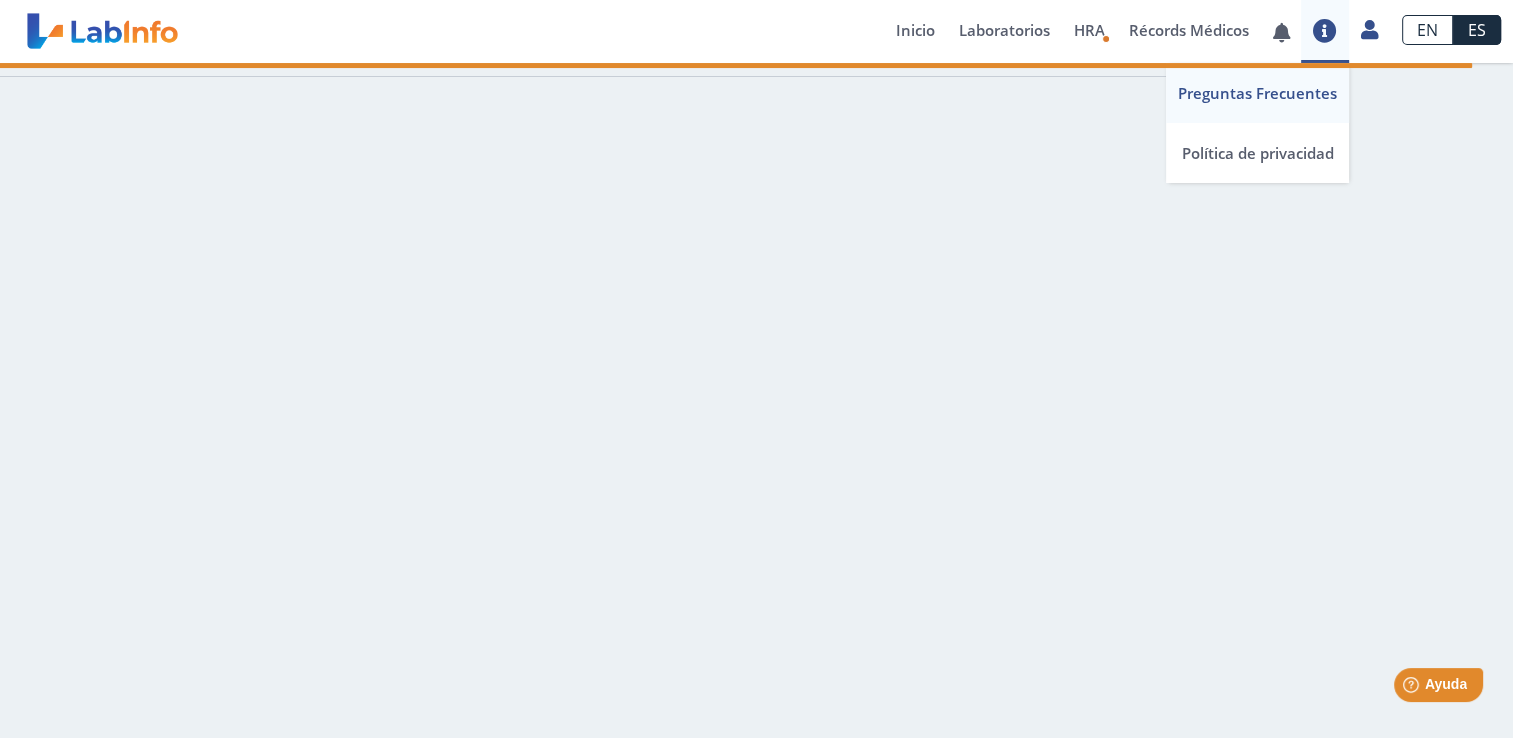 scroll, scrollTop: 0, scrollLeft: 0, axis: both 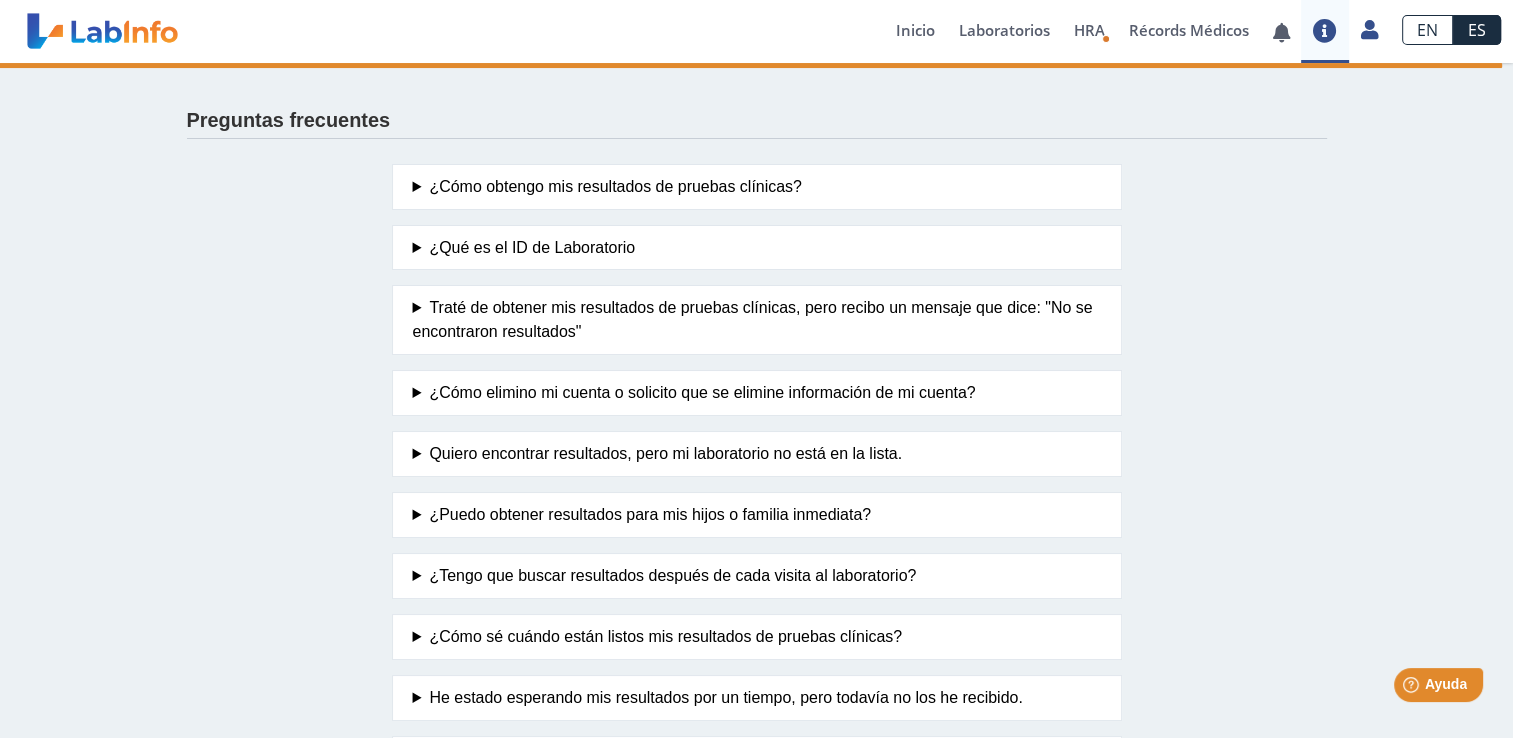 click on "Traté de obtener mis resultados de pruebas clínicas, pero recibo un mensaje que dice: "No se encontraron resultados"" 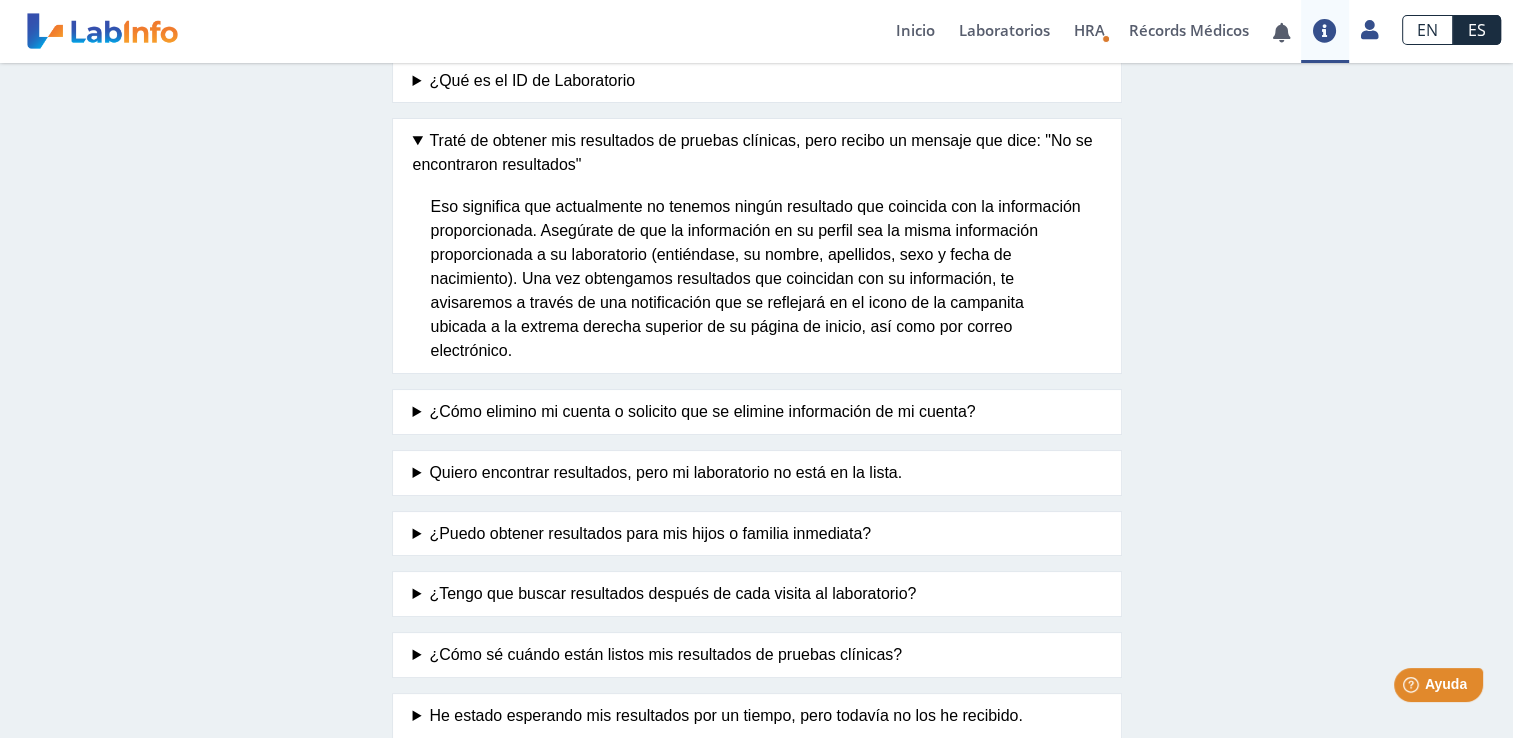 scroll, scrollTop: 200, scrollLeft: 0, axis: vertical 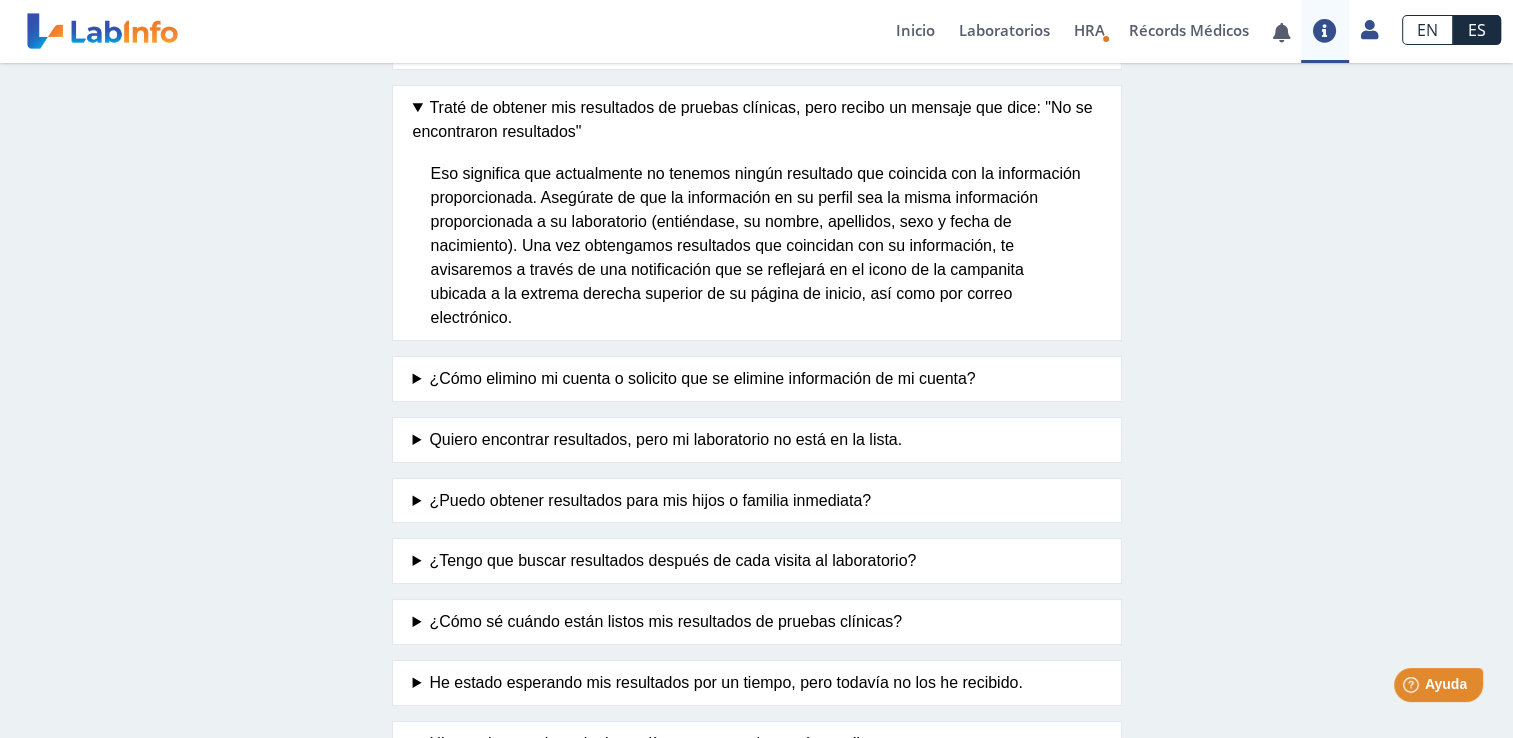 click on "Quiero encontrar resultados, pero mi laboratorio no está en la lista." 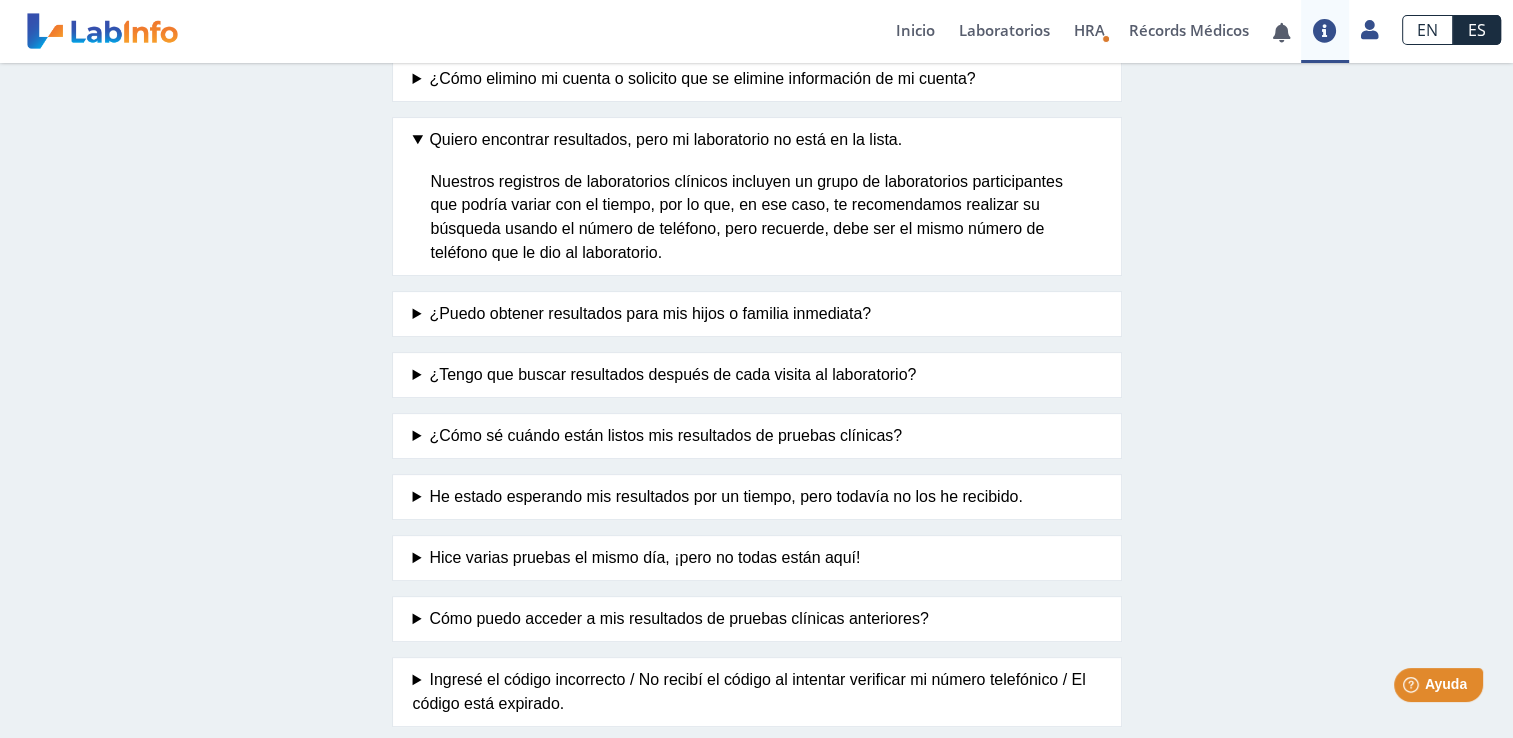 scroll, scrollTop: 564, scrollLeft: 0, axis: vertical 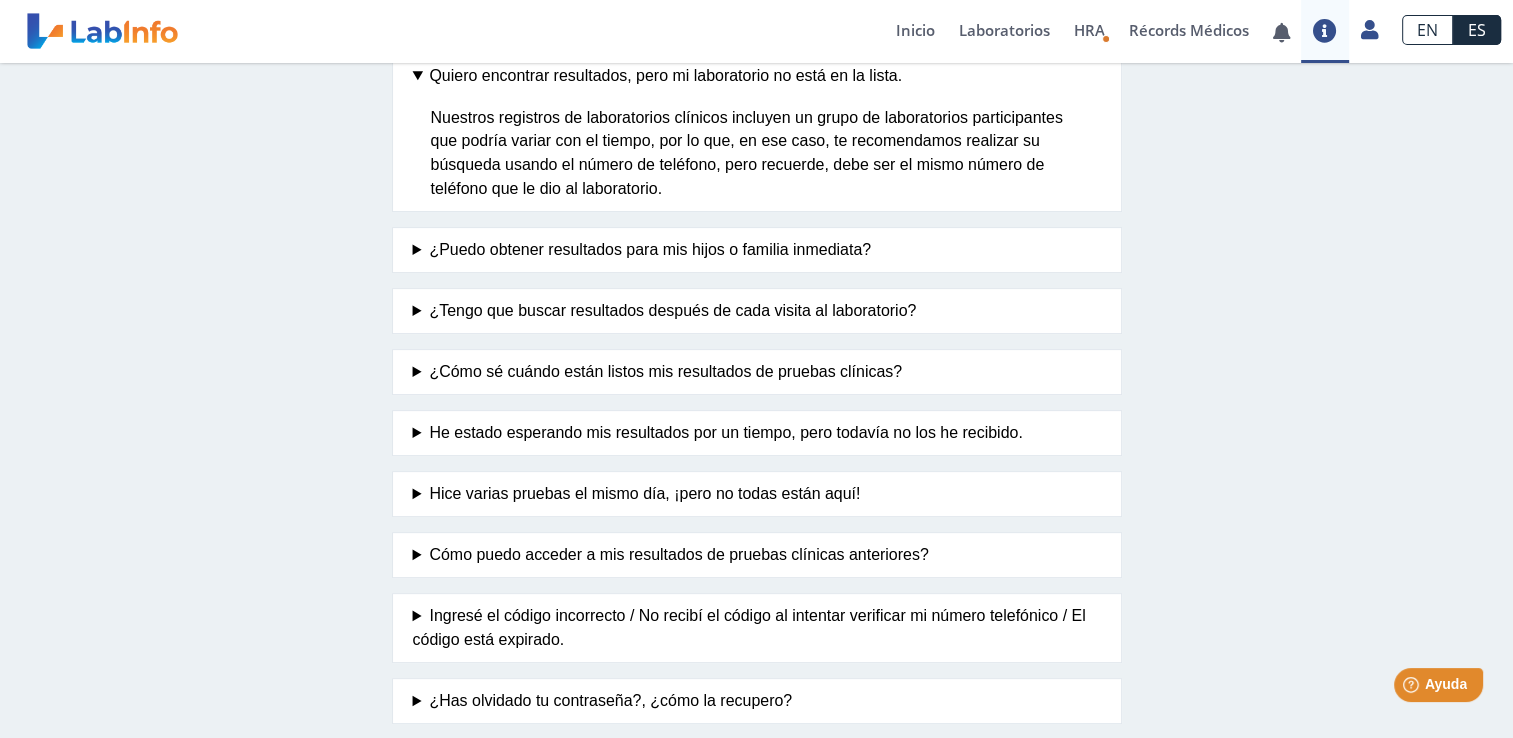 click on "Cómo puedo acceder a mis resultados de pruebas clínicas anteriores?" 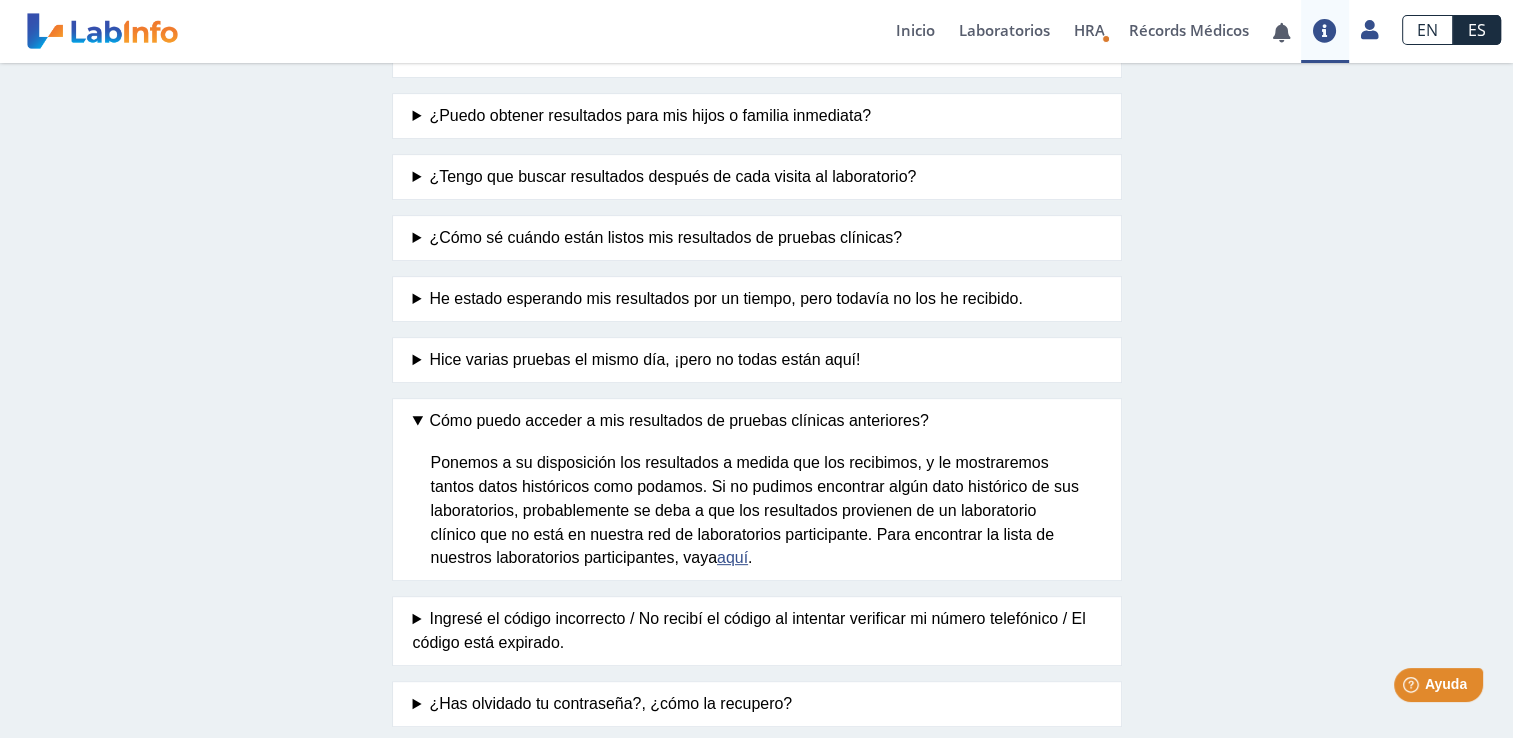 scroll, scrollTop: 702, scrollLeft: 0, axis: vertical 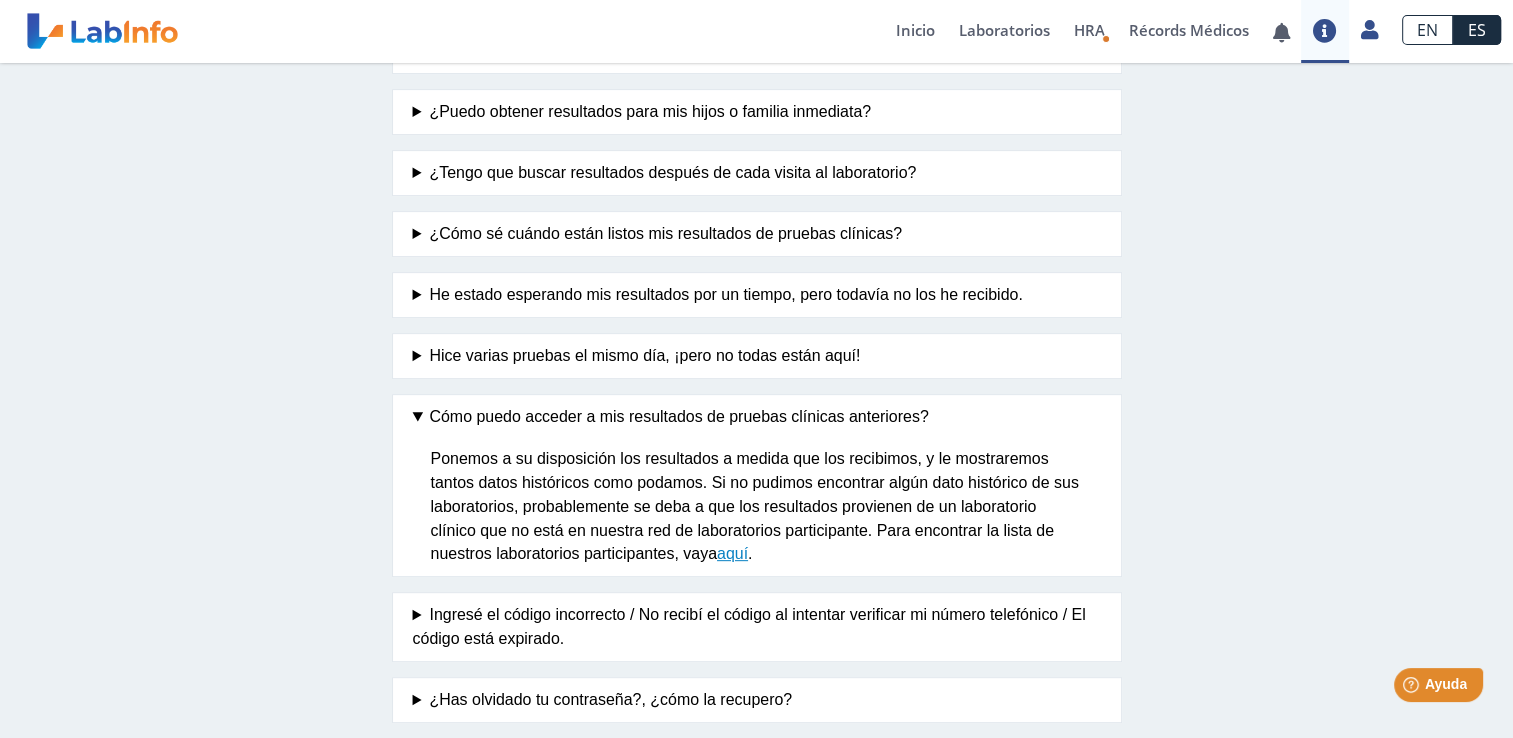 click on "aquí" 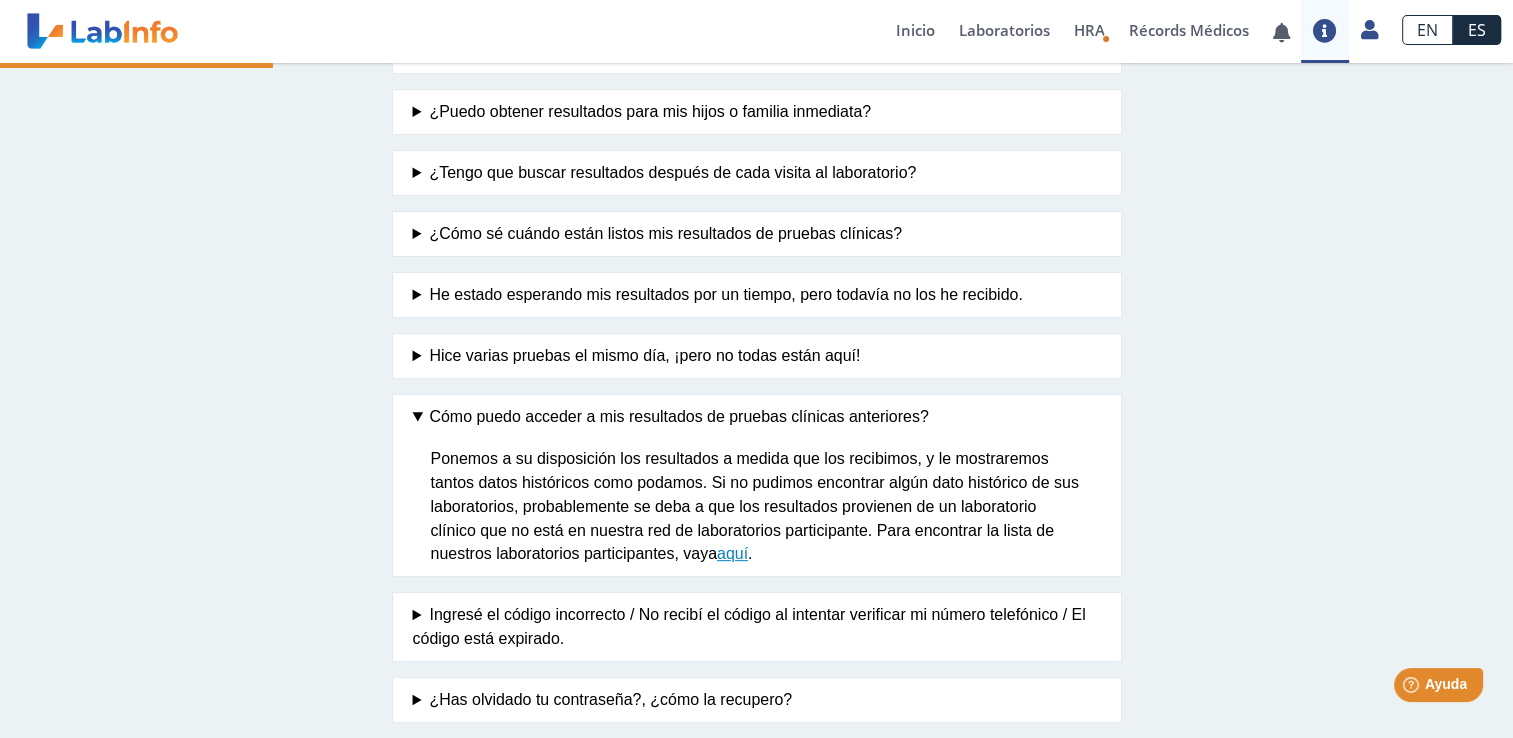 scroll, scrollTop: 0, scrollLeft: 0, axis: both 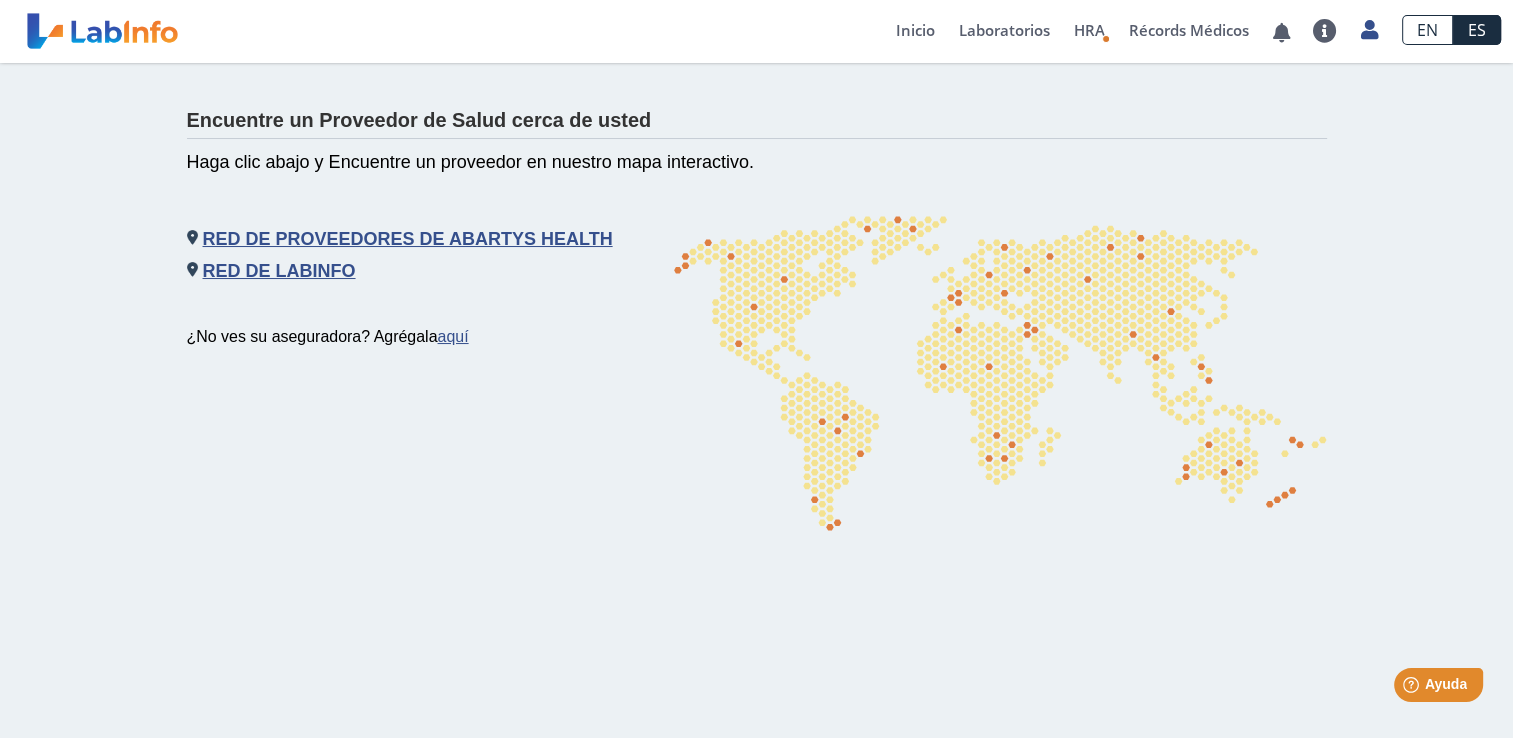 click on "Red de Proveedores de Abartys Health" 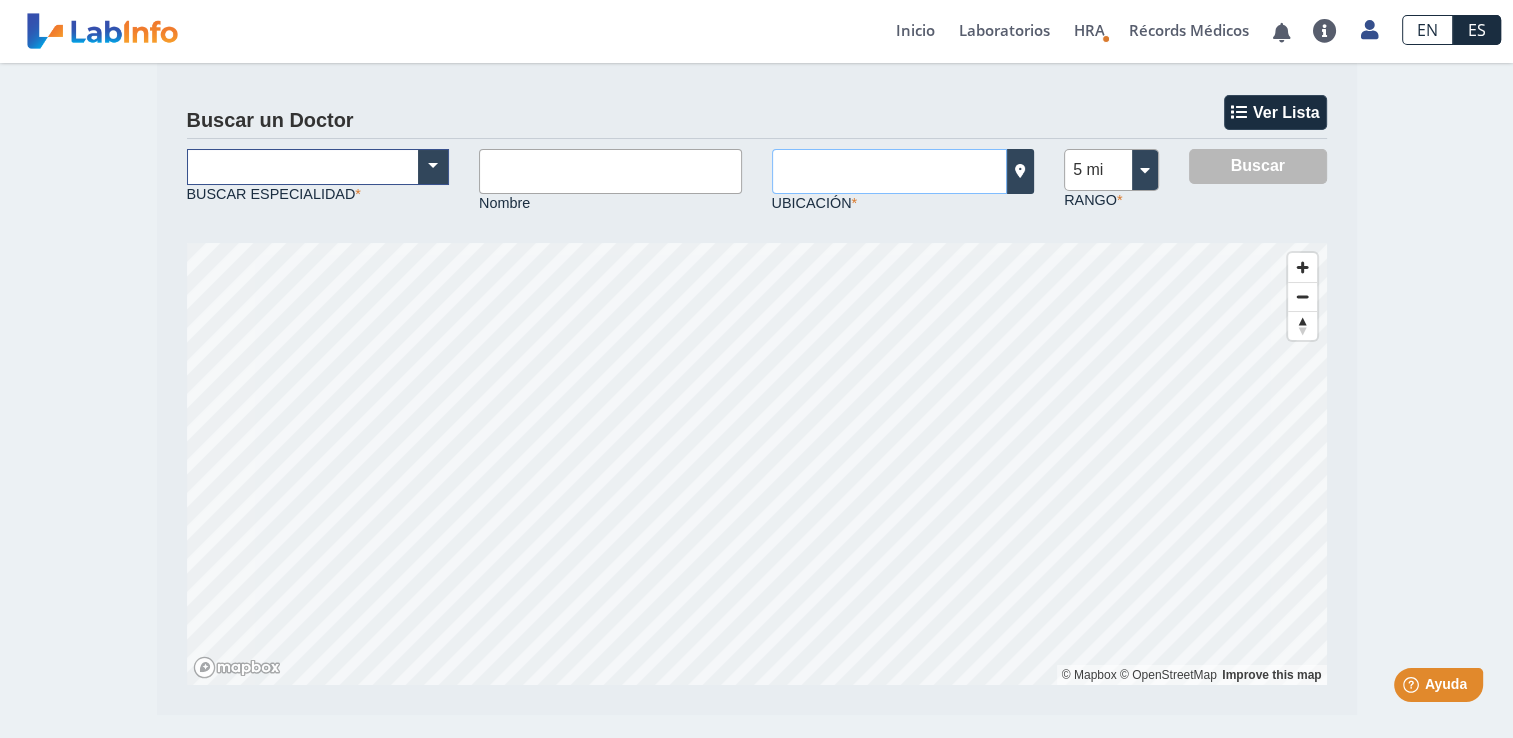 click on "Ubicación" at bounding box center [890, 171] 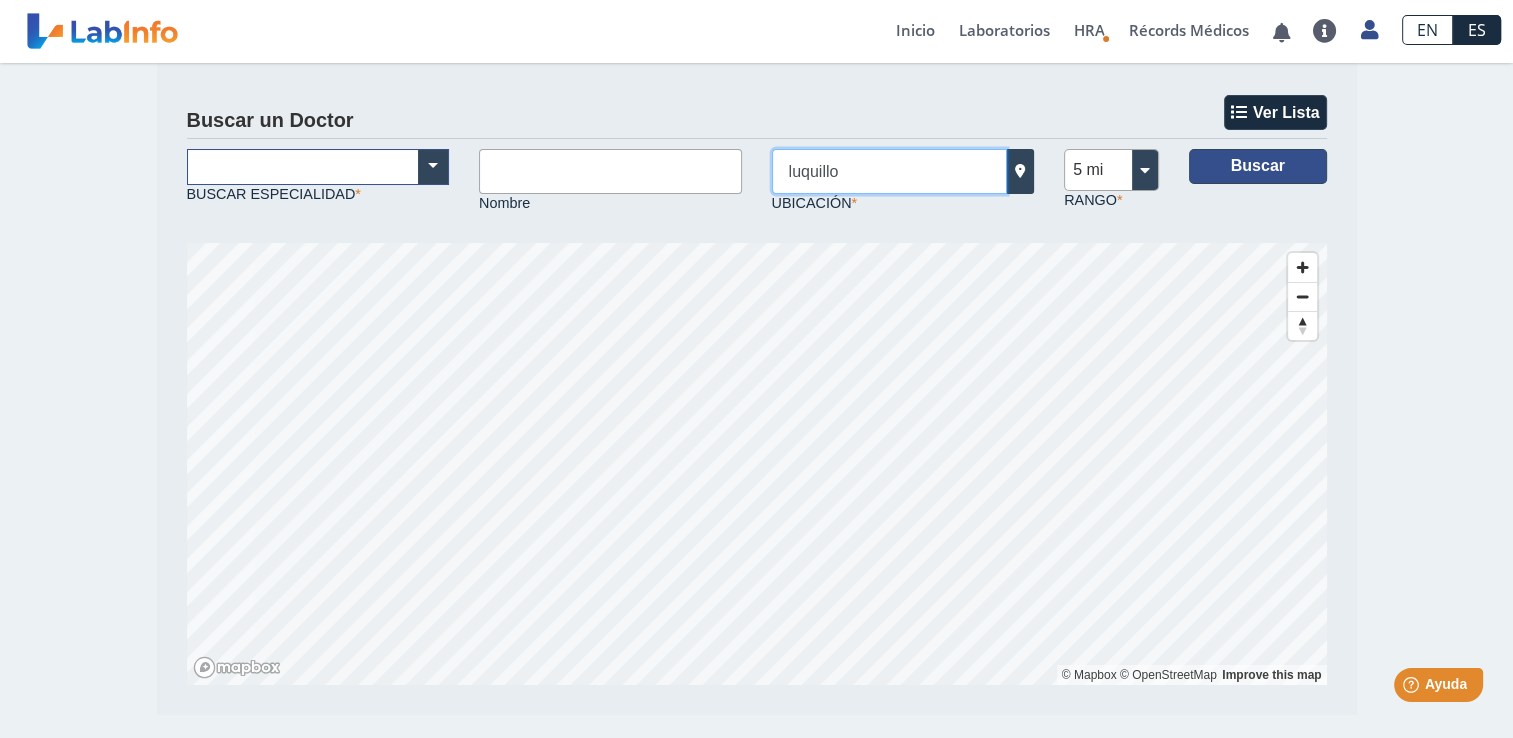type on "luquillo" 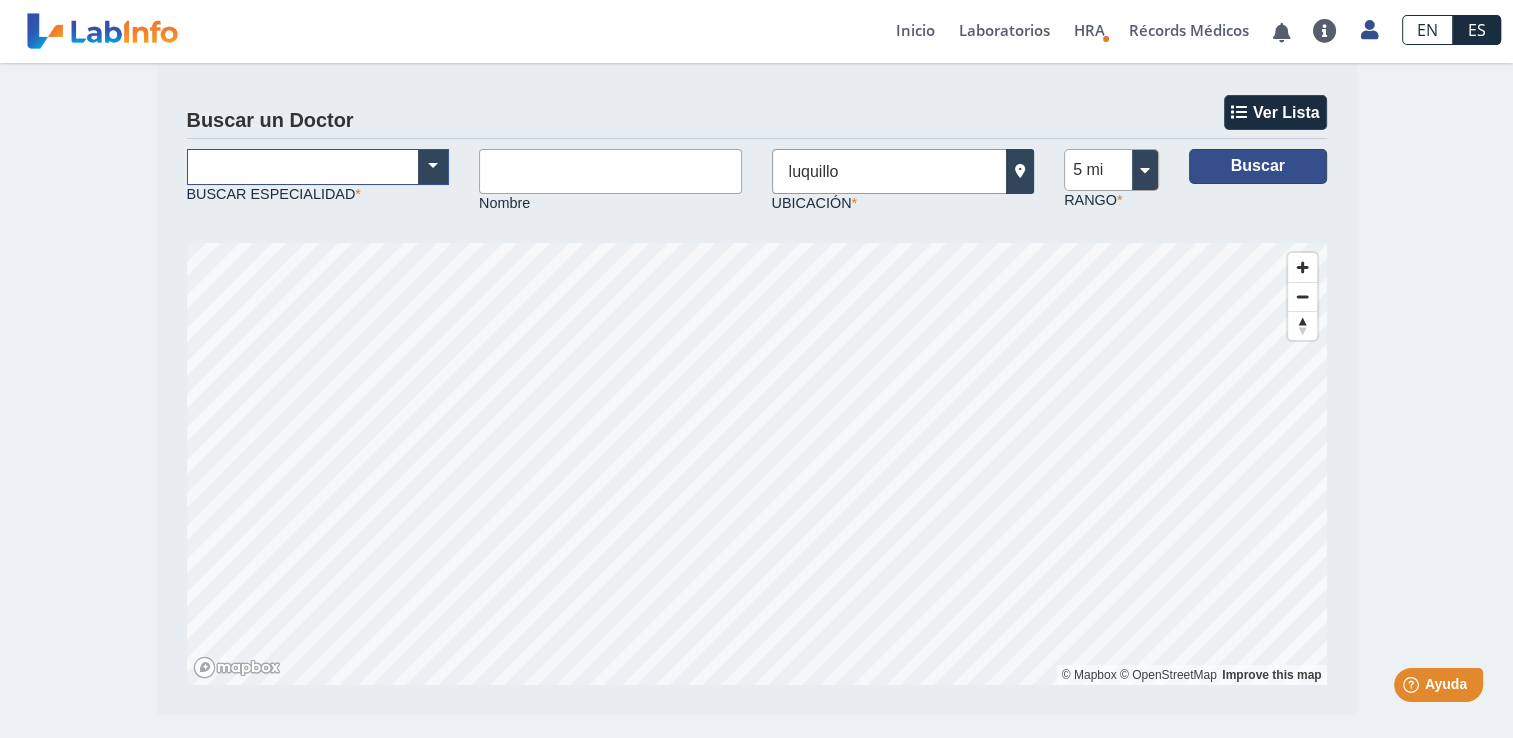 click on "Buscar" at bounding box center (1258, 166) 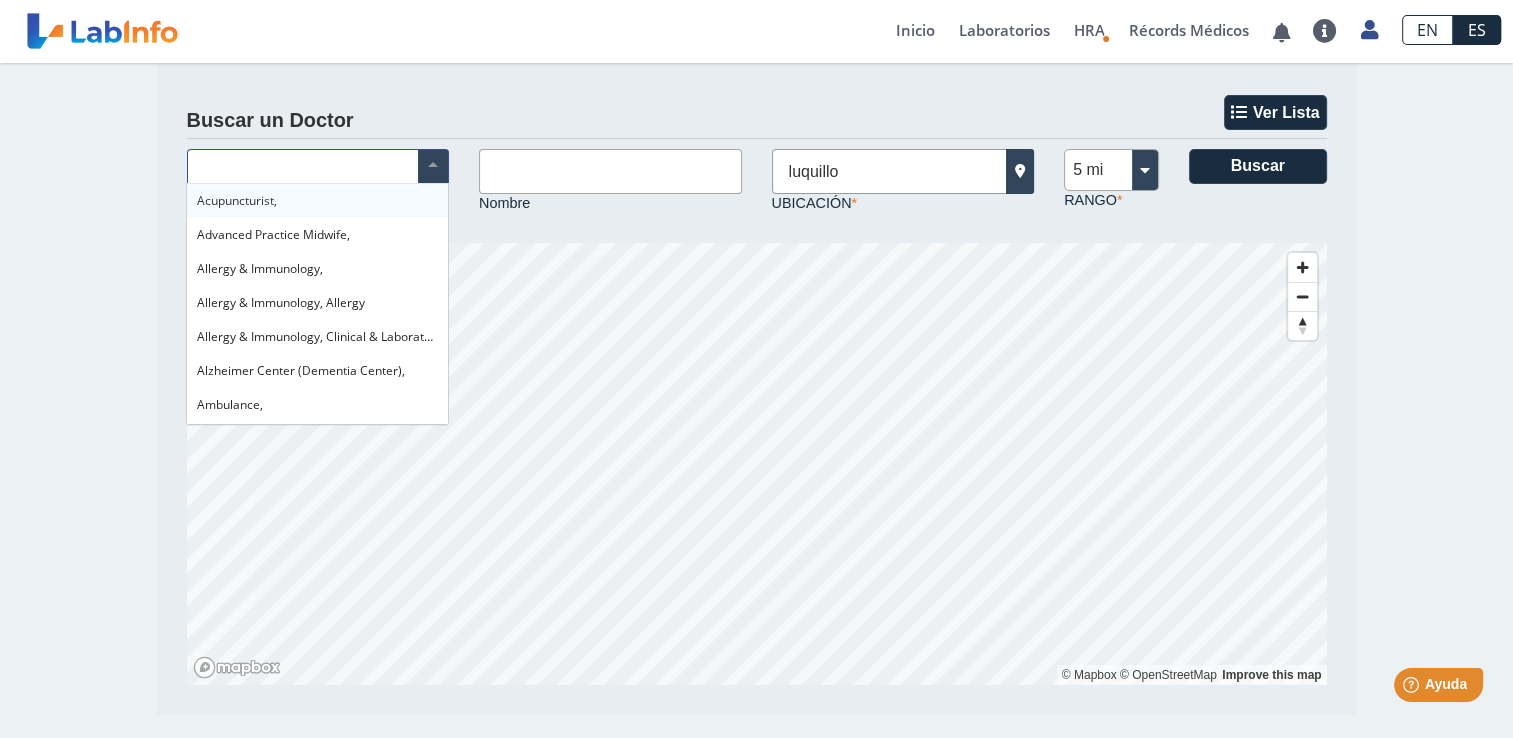 click at bounding box center (433, 167) 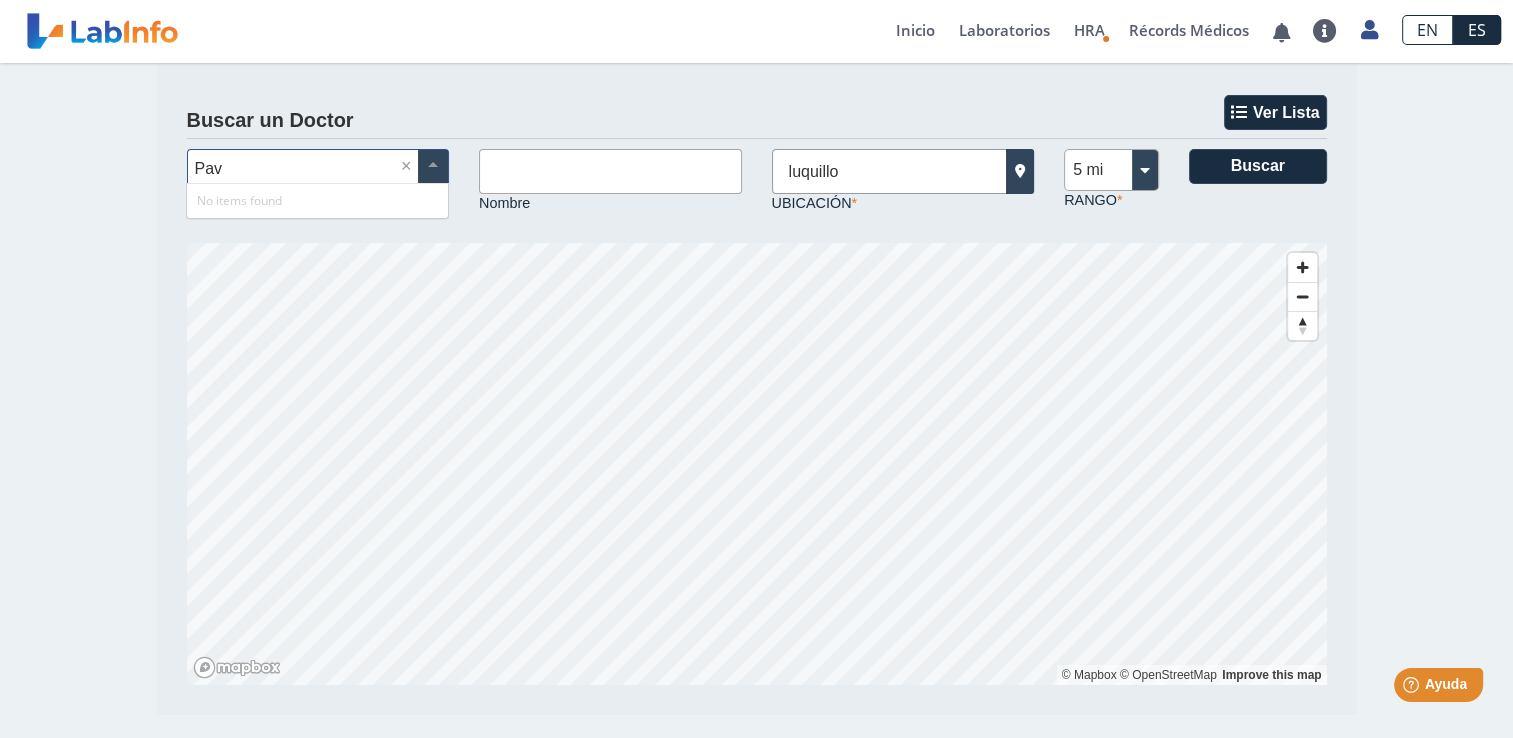scroll, scrollTop: 0, scrollLeft: 0, axis: both 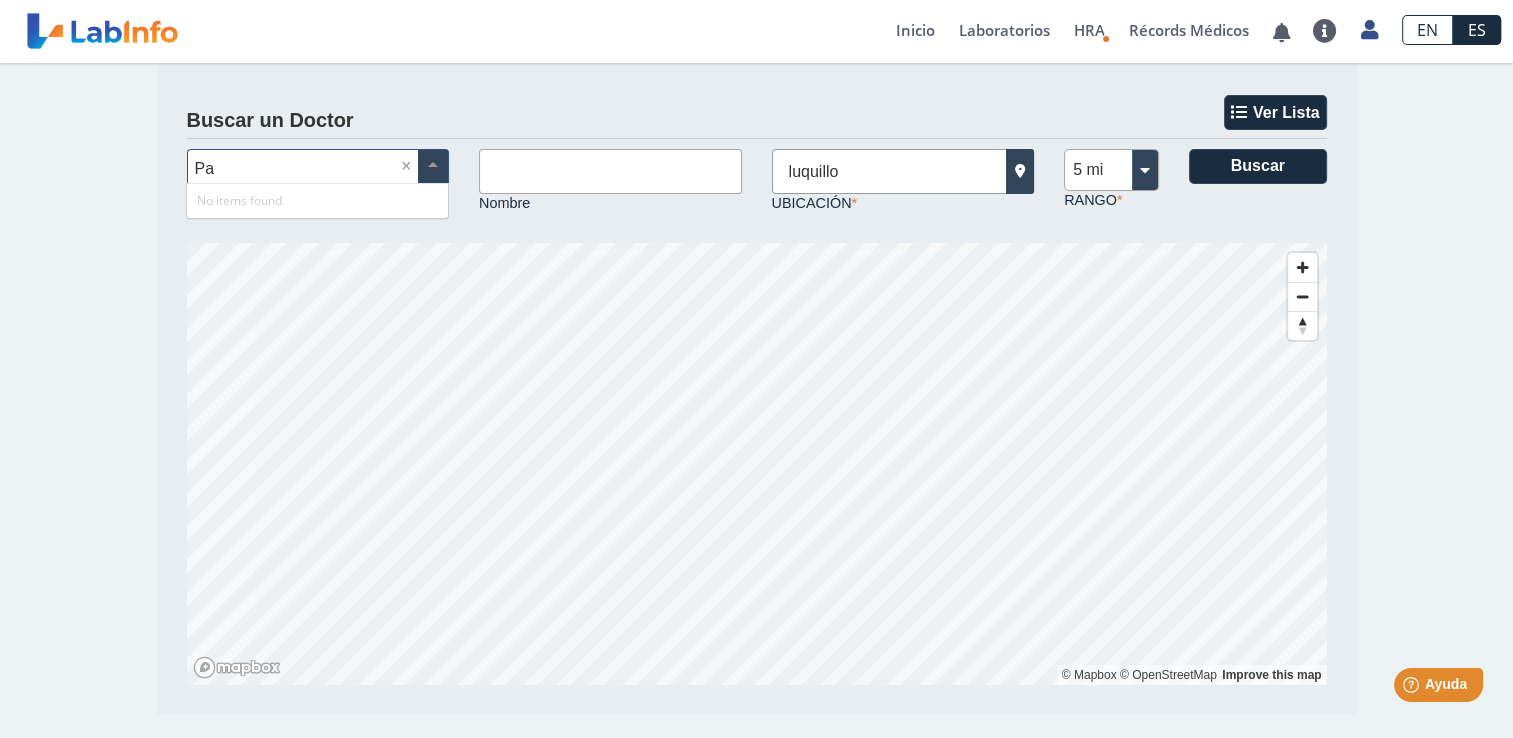 type on "P" 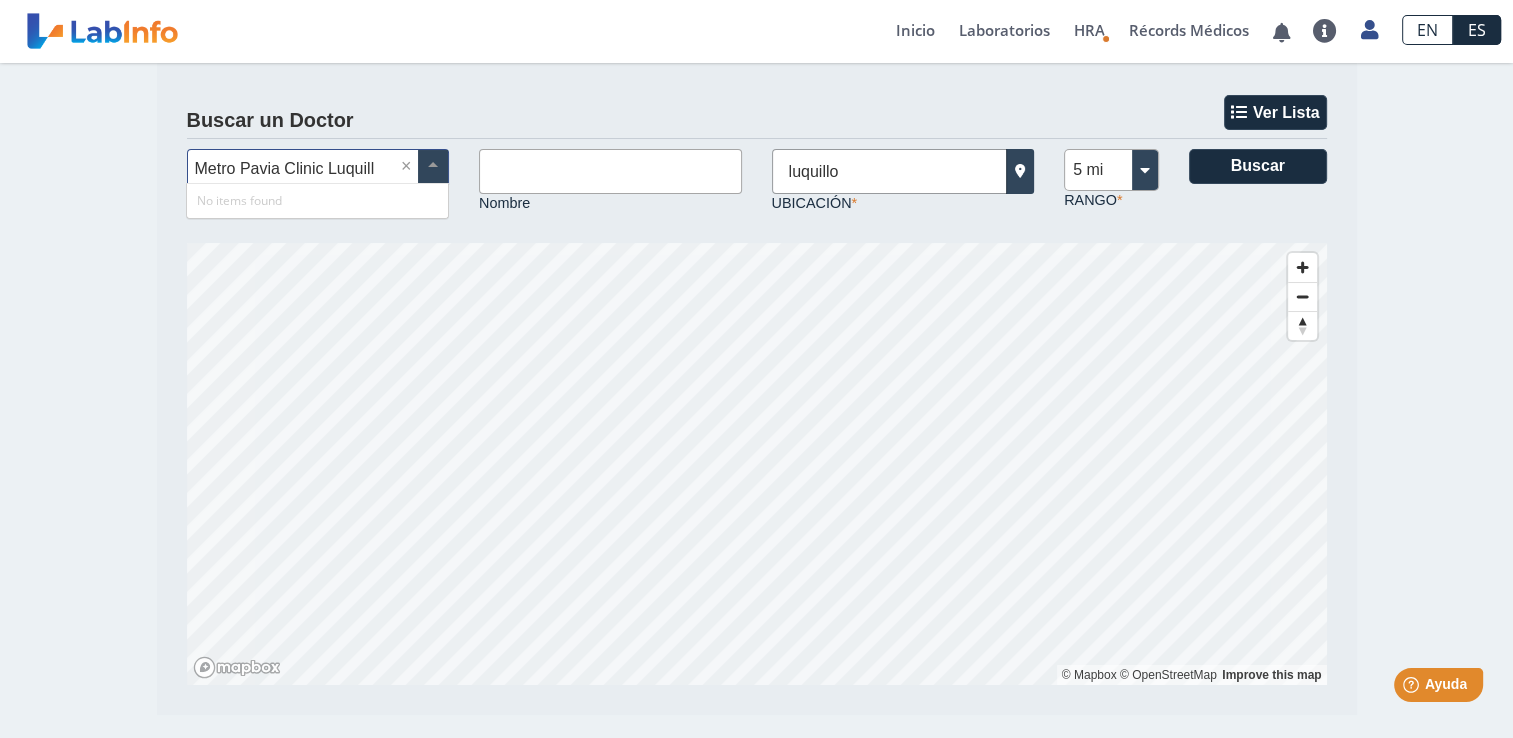 type on "Metro Pavia Clinic Luquillo" 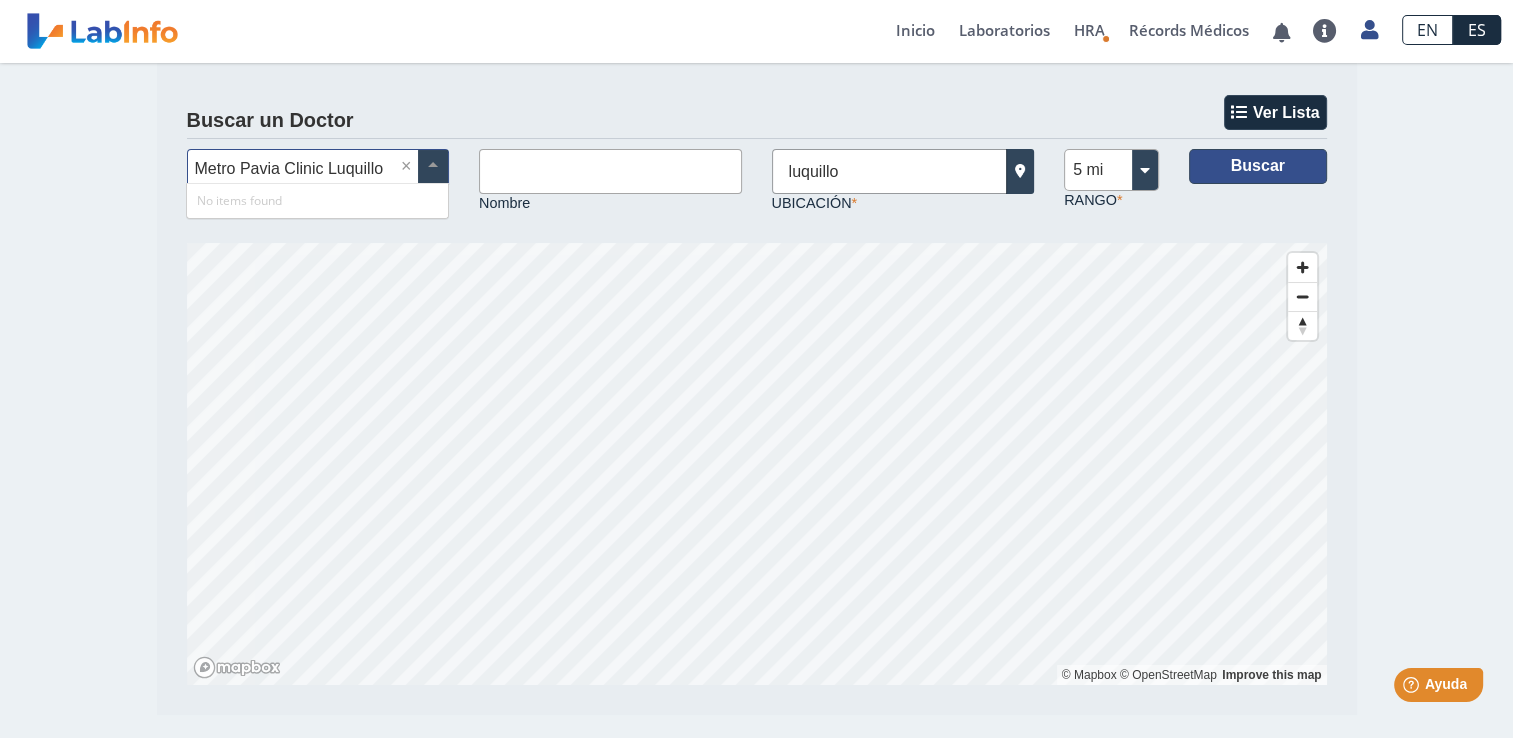type 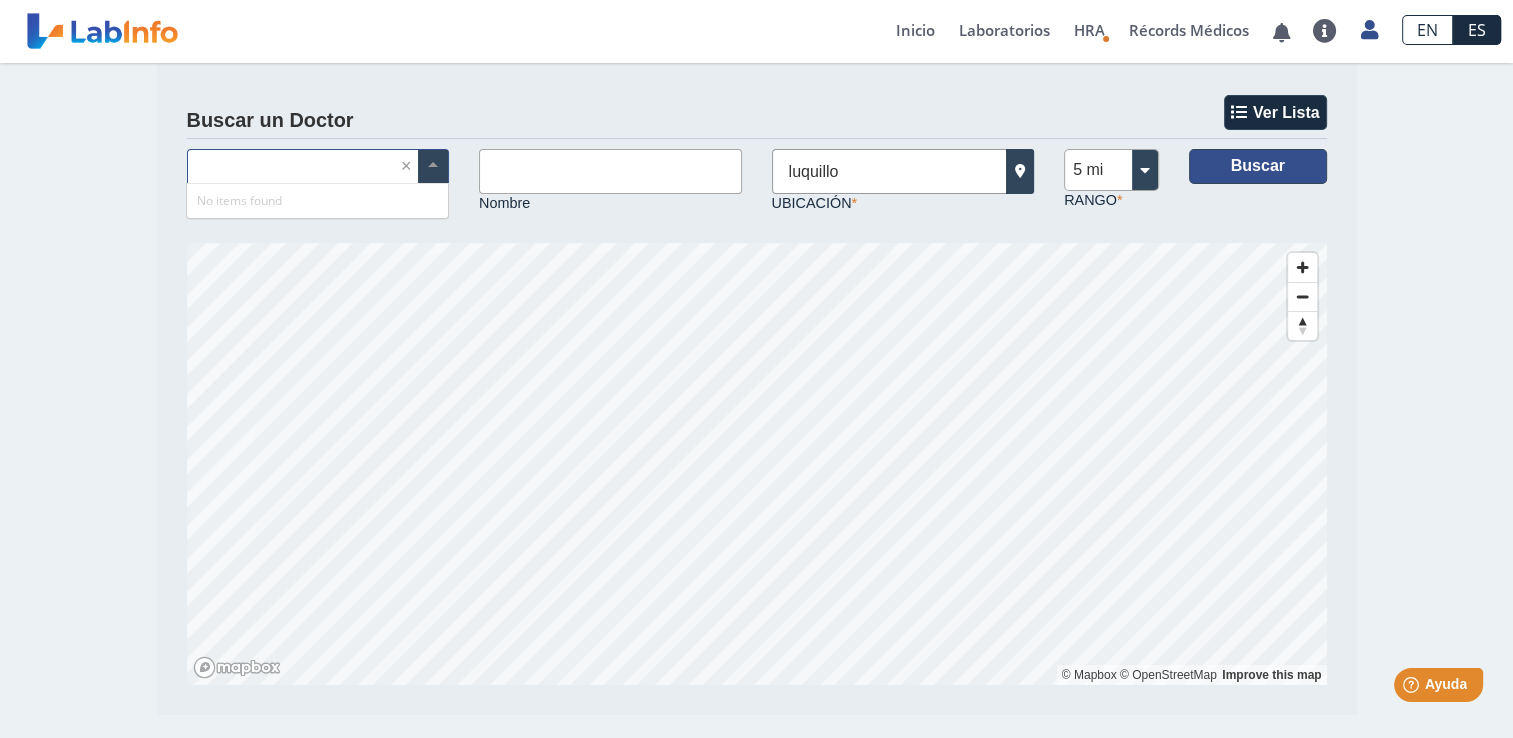 click on "Buscar" at bounding box center [1258, 166] 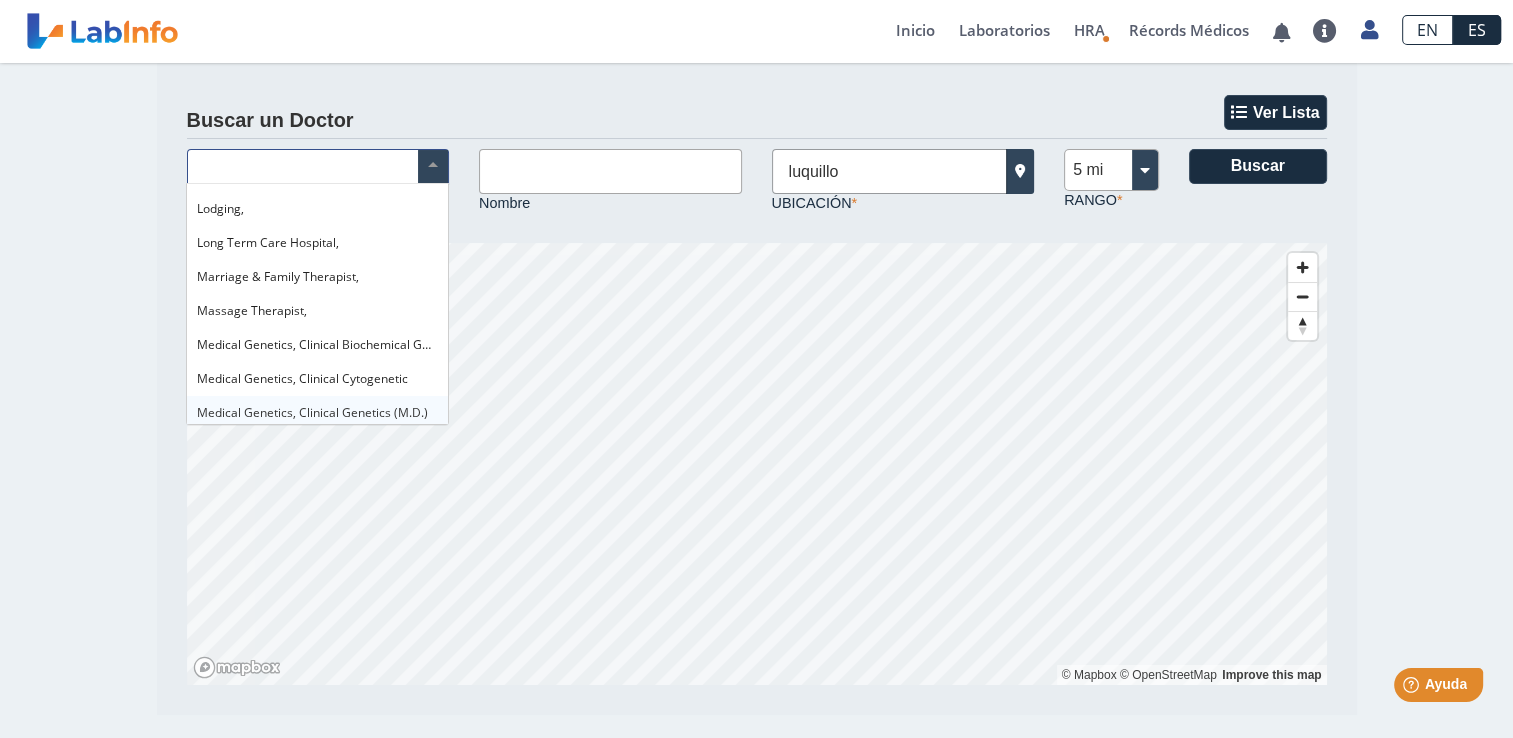 scroll, scrollTop: 8300, scrollLeft: 0, axis: vertical 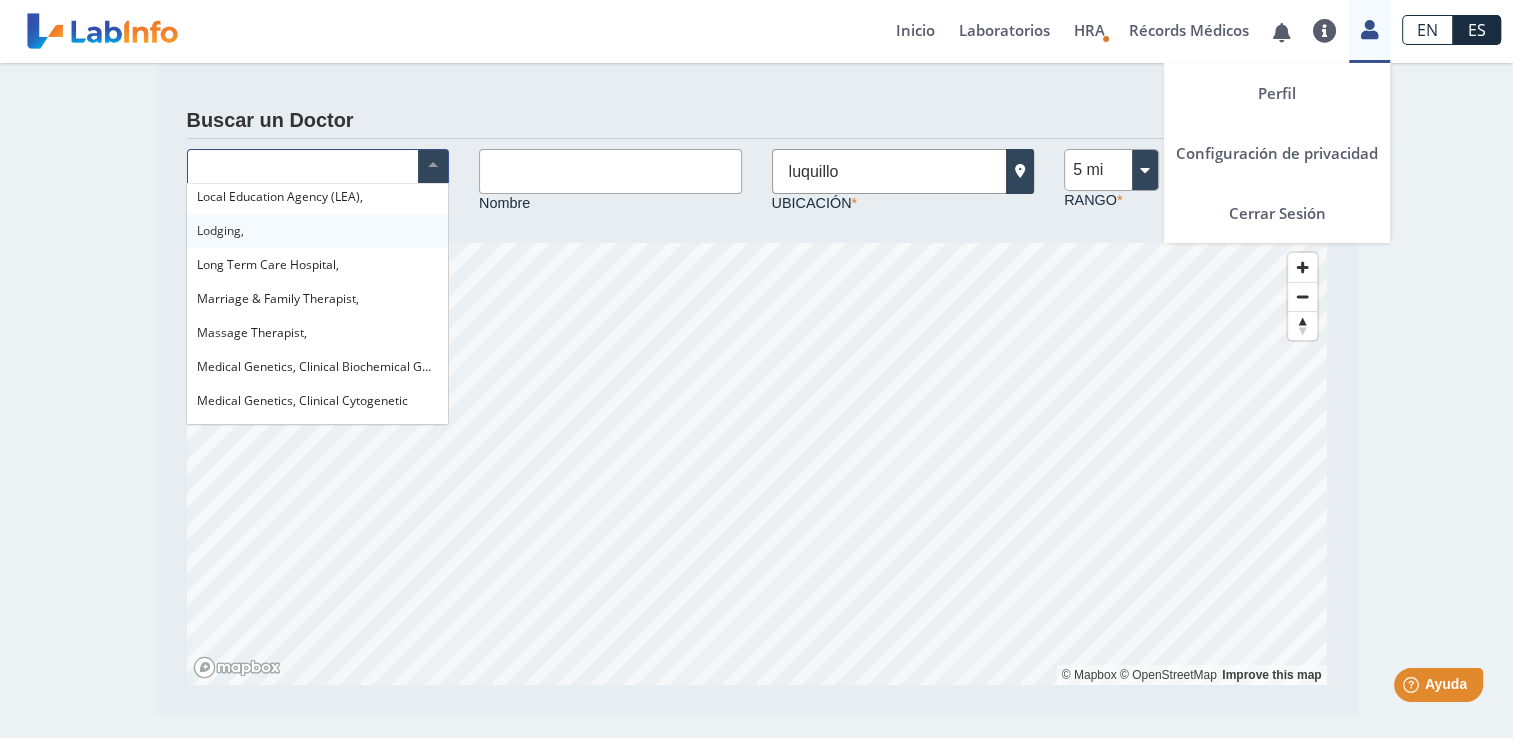 click at bounding box center [1369, 29] 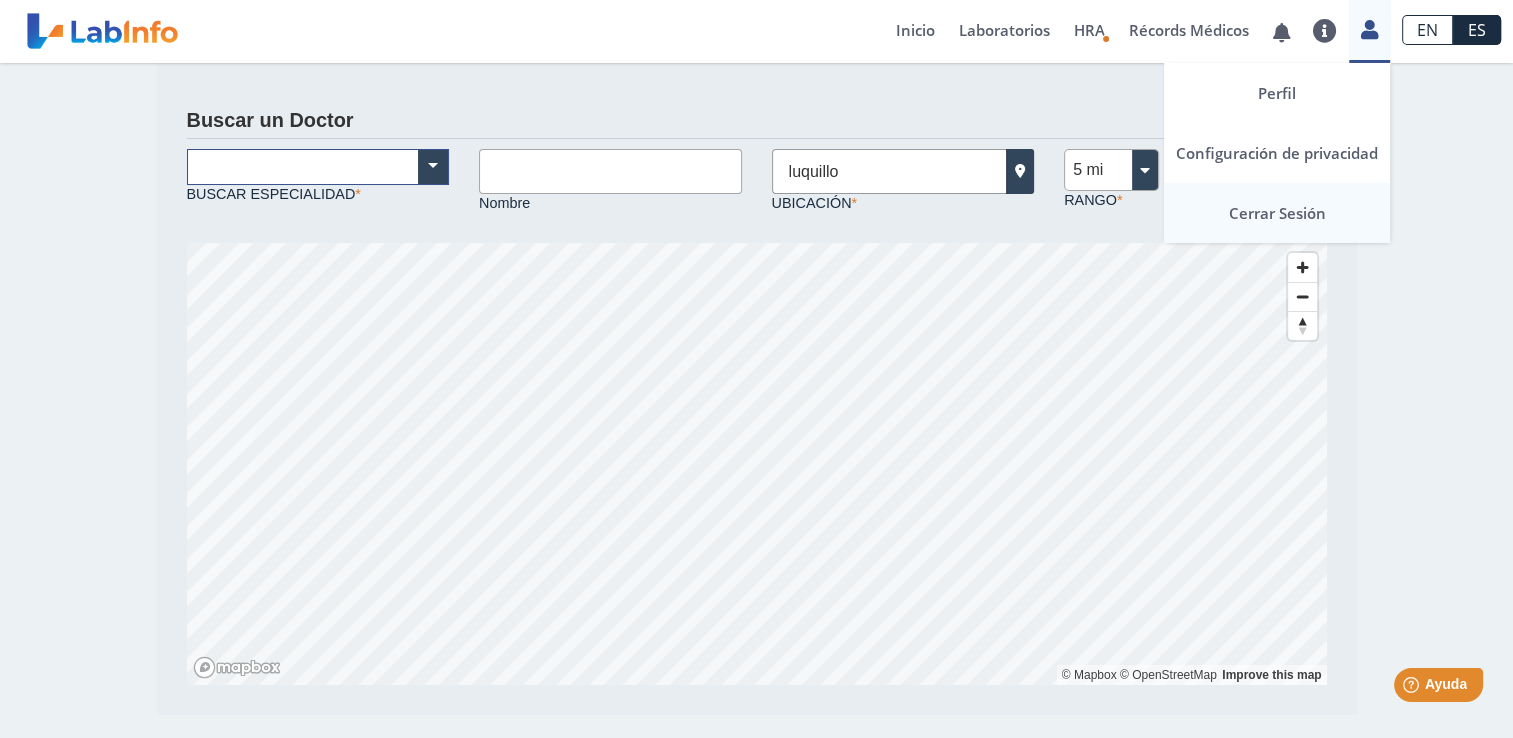 click on "Cerrar Sesión" at bounding box center (1277, 213) 